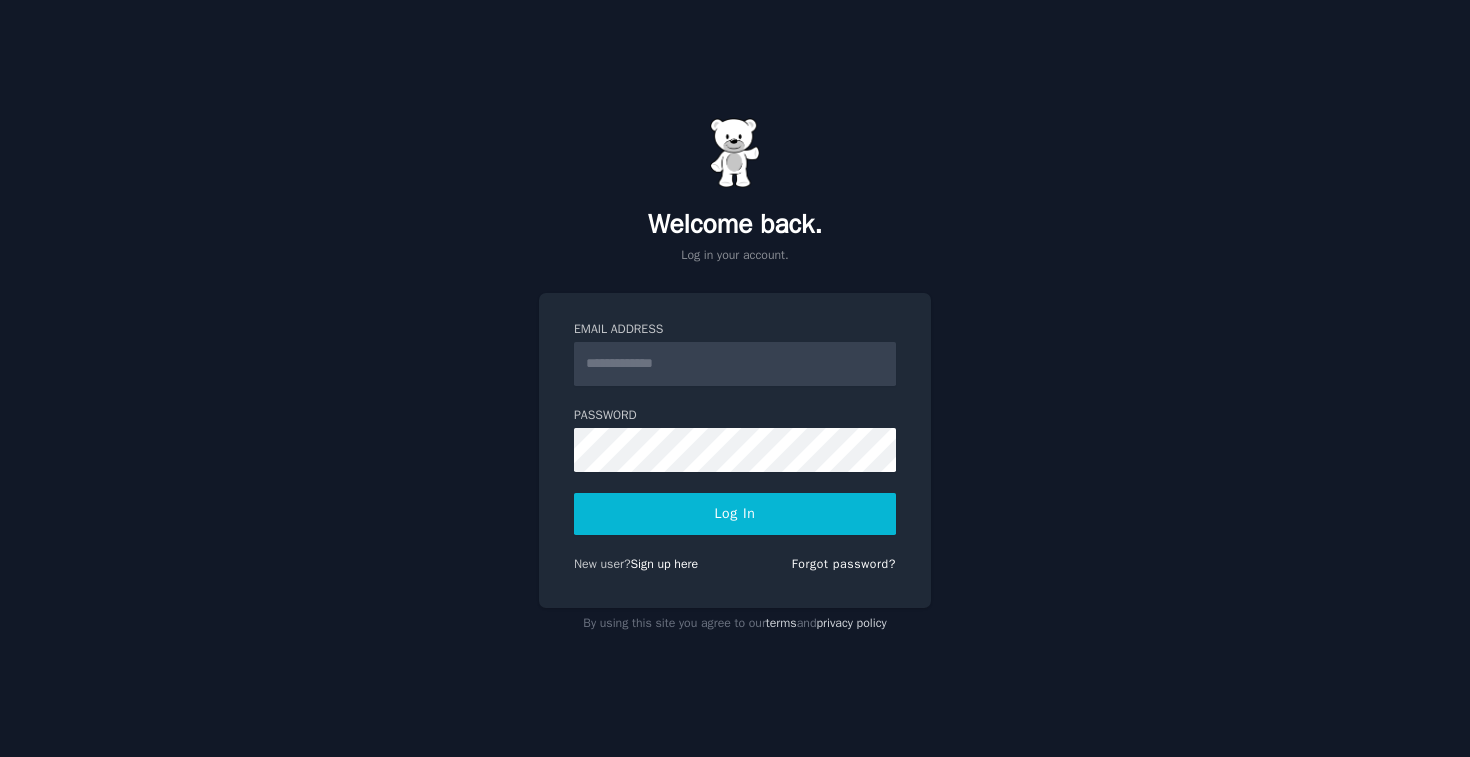 scroll, scrollTop: 0, scrollLeft: 0, axis: both 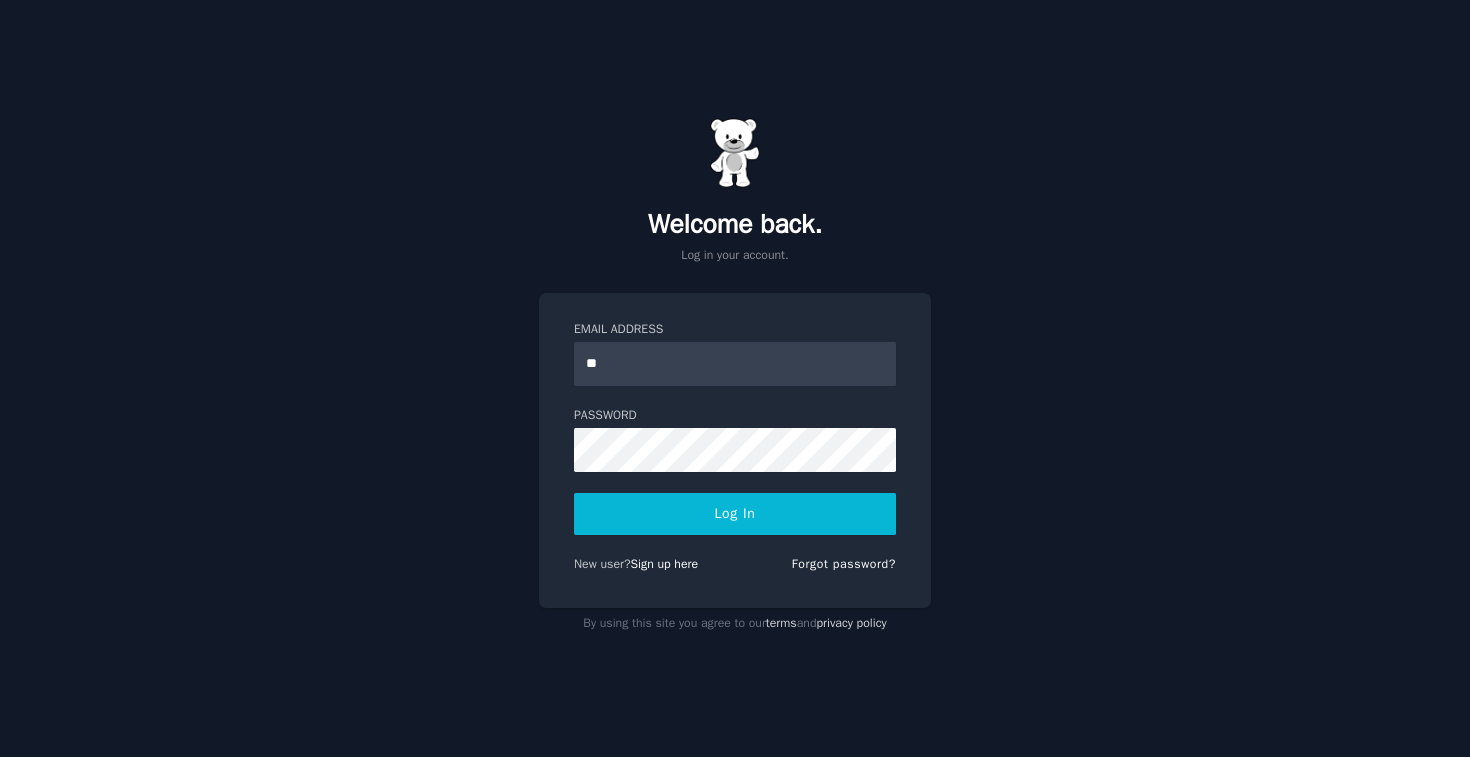 type on "**********" 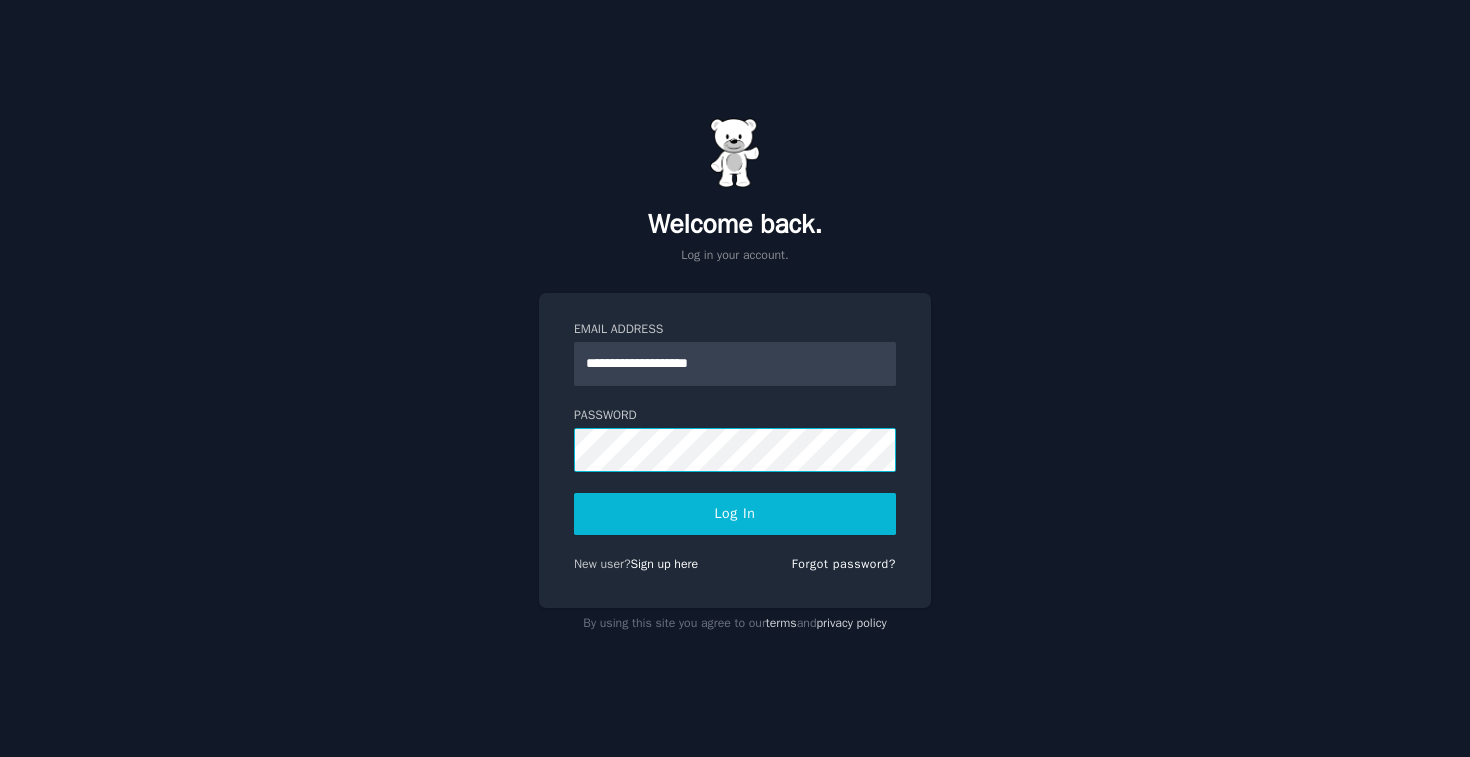 click on "Log In" at bounding box center [735, 514] 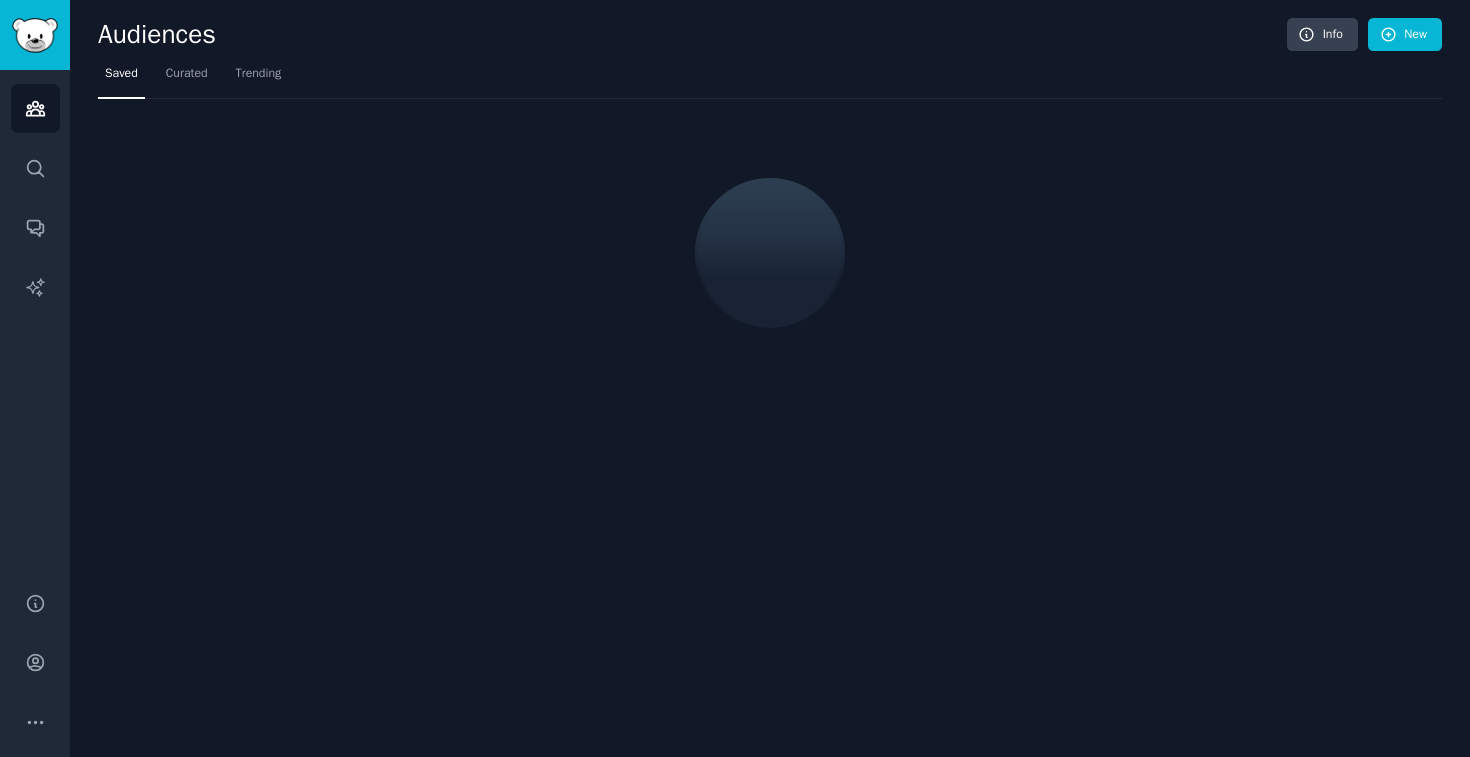 scroll, scrollTop: 0, scrollLeft: 0, axis: both 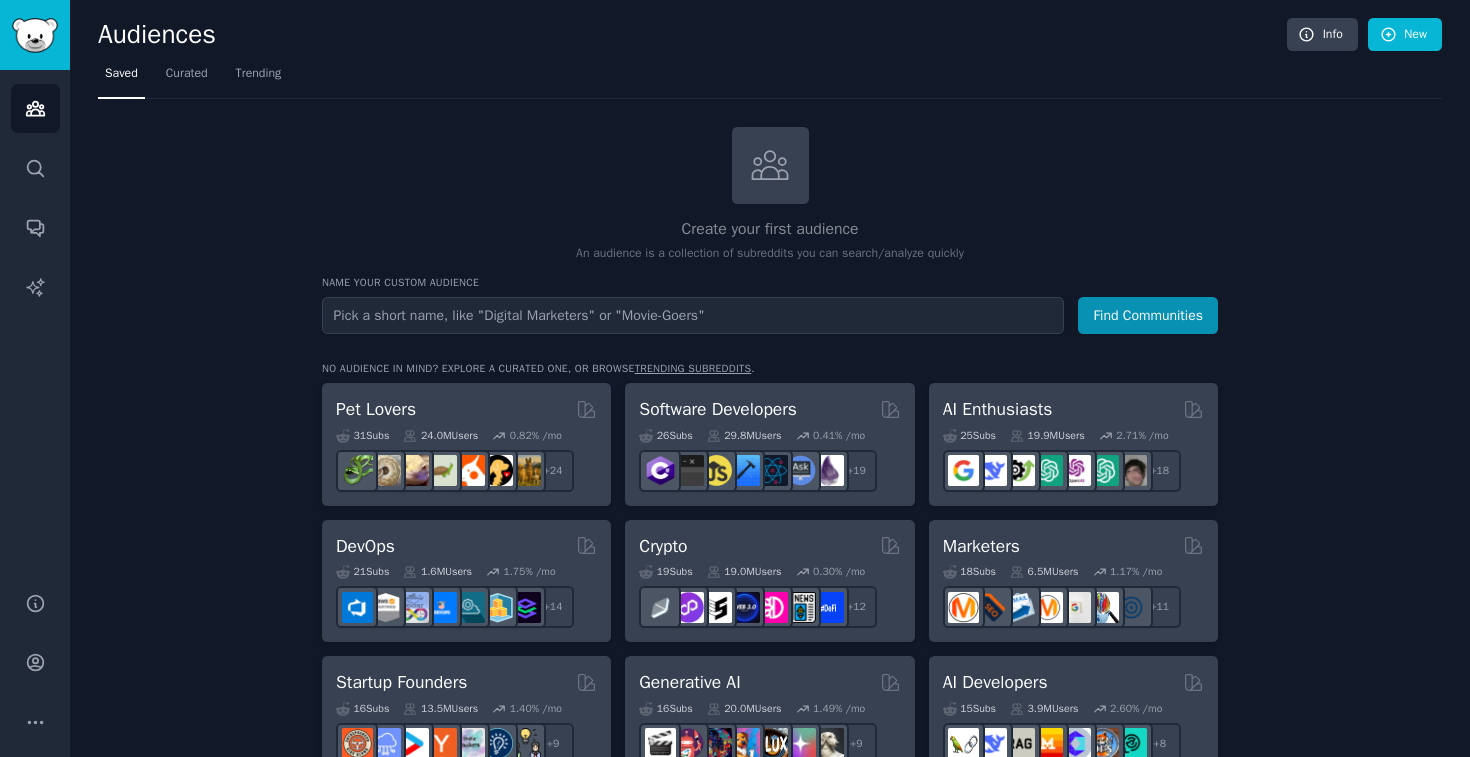 click at bounding box center (693, 315) 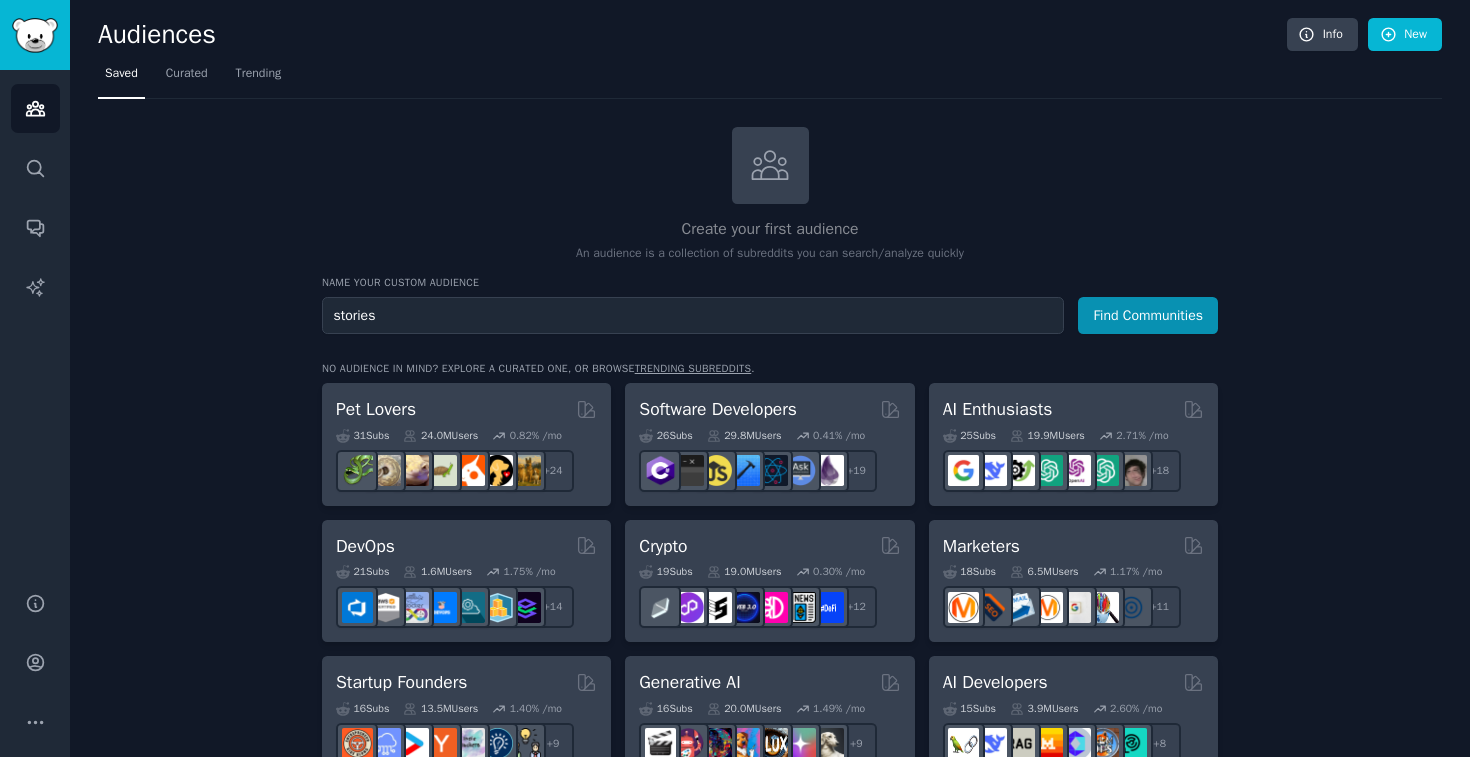 type on "stories" 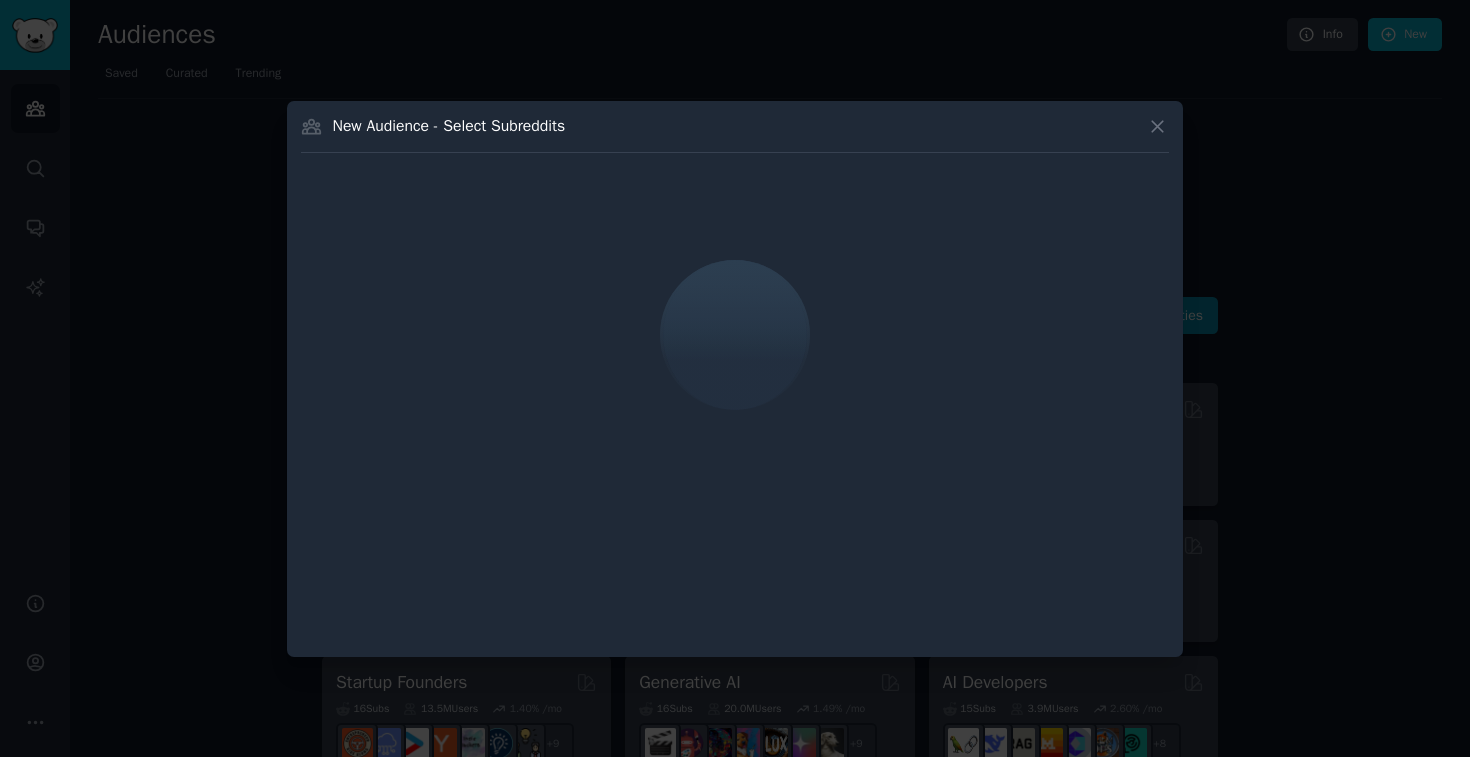 click on "New Audience - Select Subreddits" at bounding box center [449, 126] 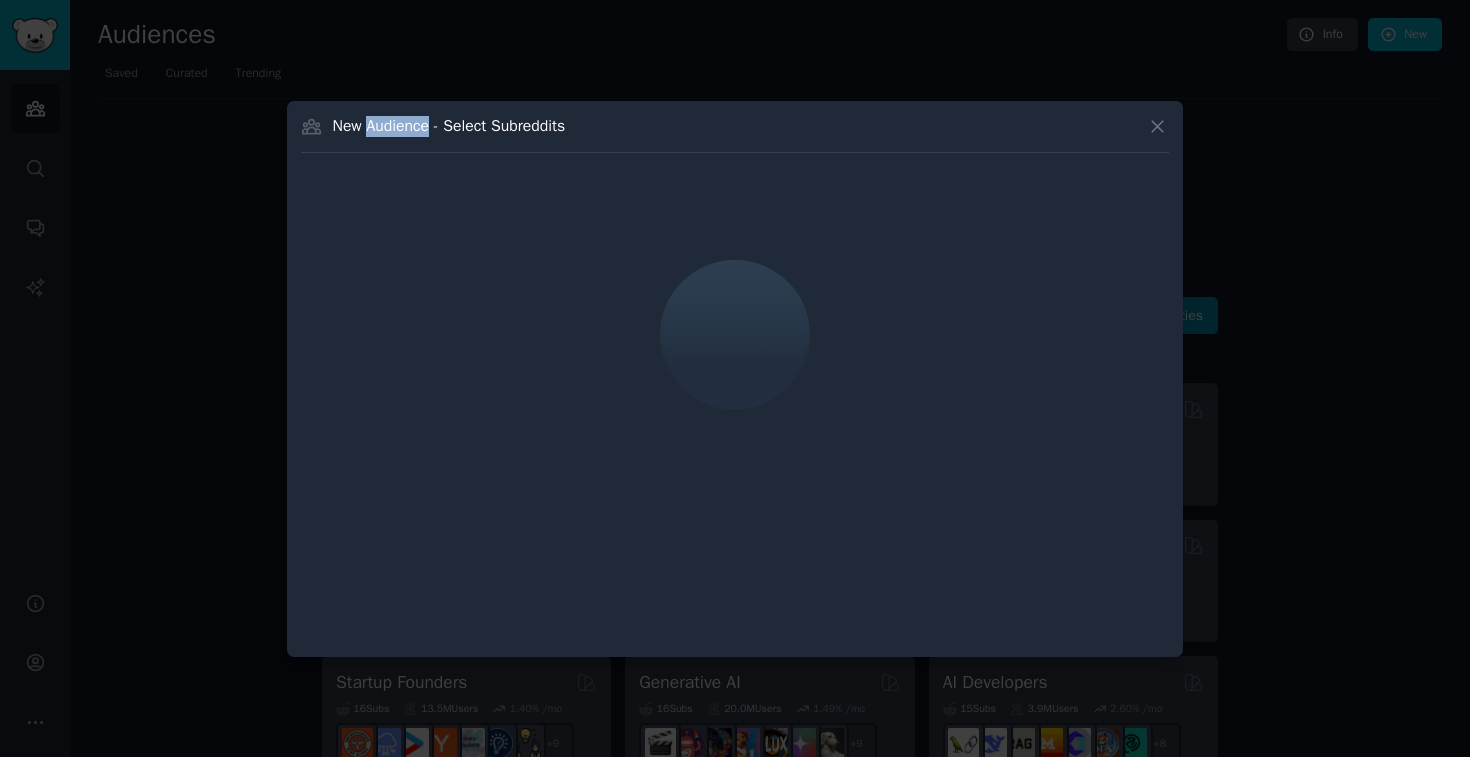 click on "New Audience - Select Subreddits" at bounding box center (449, 126) 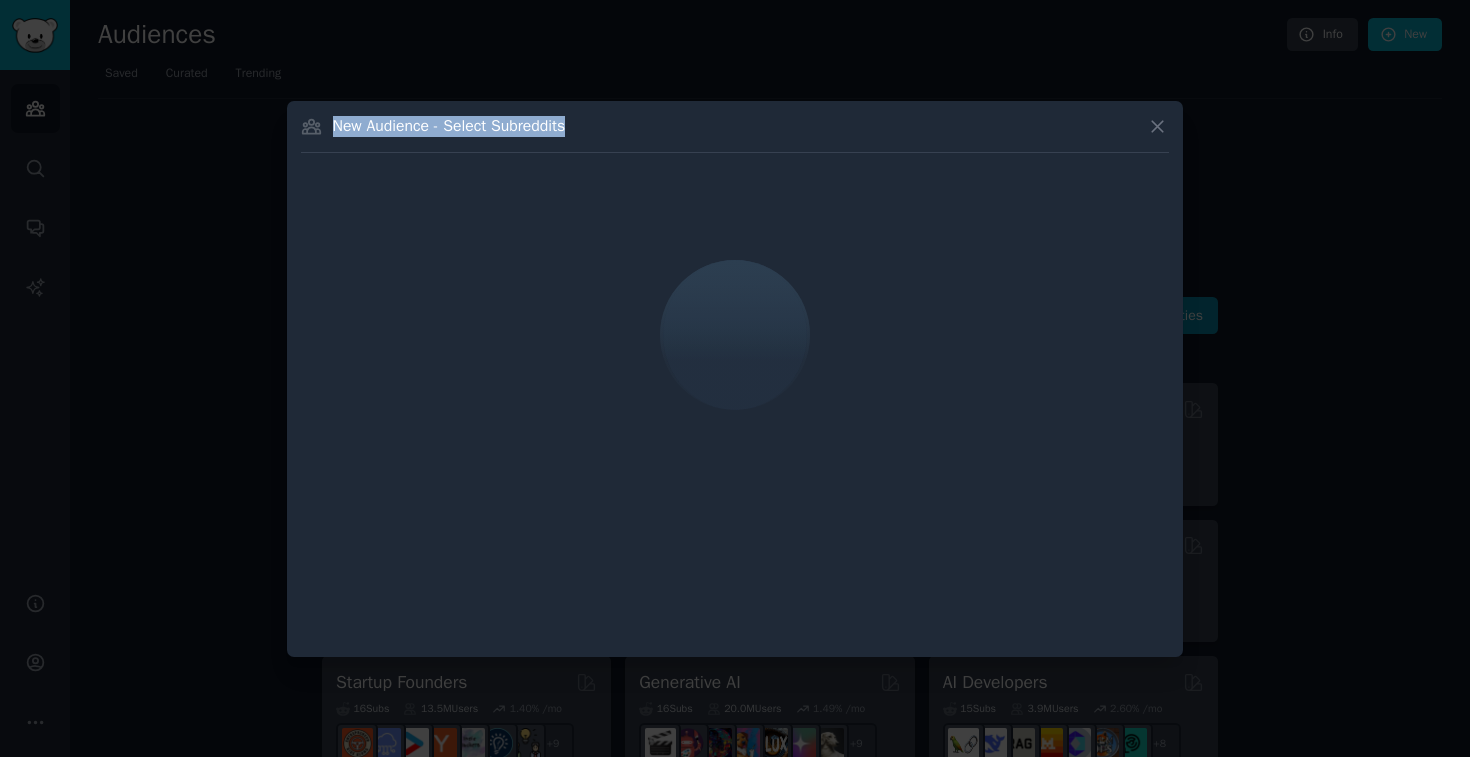 click on "New Audience - Select Subreddits" at bounding box center [449, 126] 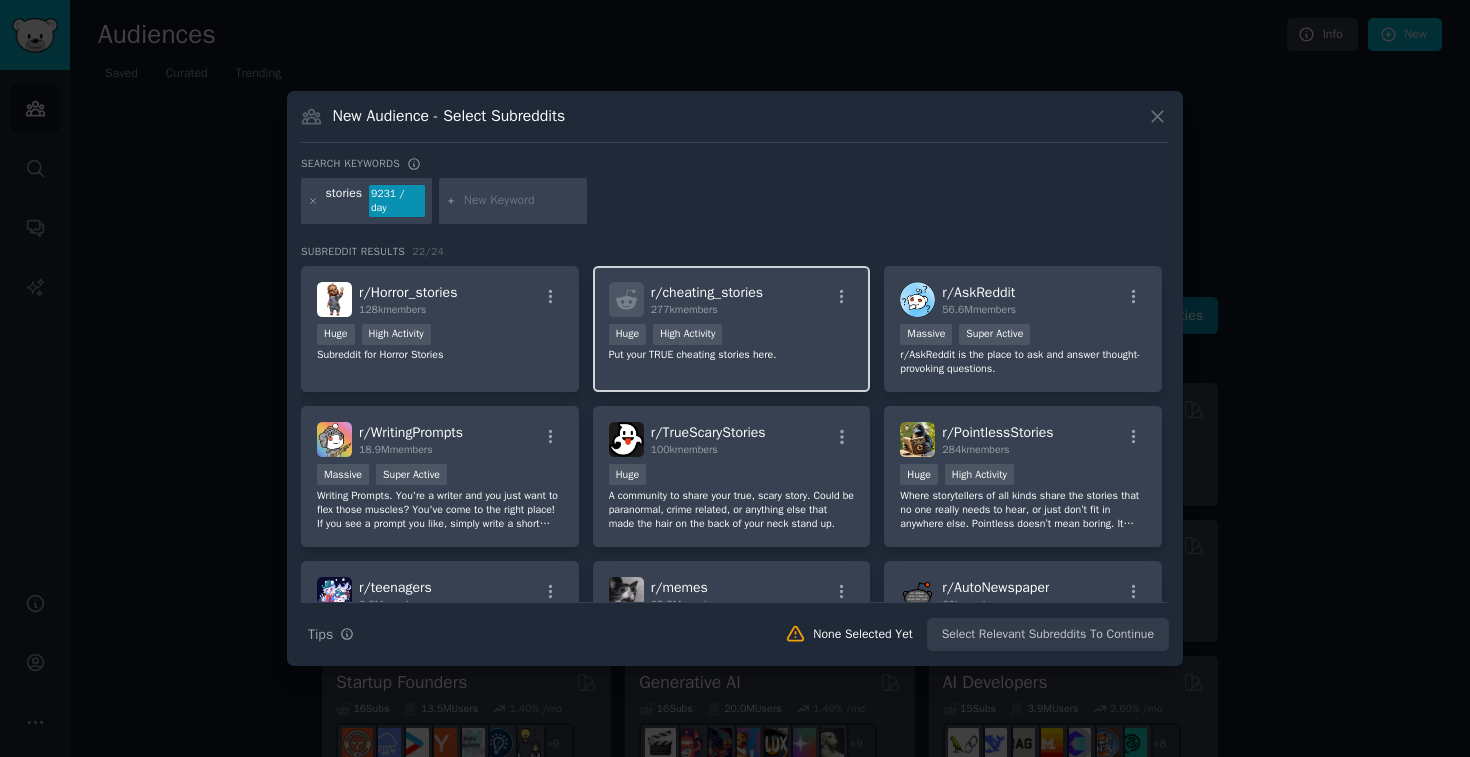 click on "r/ cheating_stories" at bounding box center [707, 292] 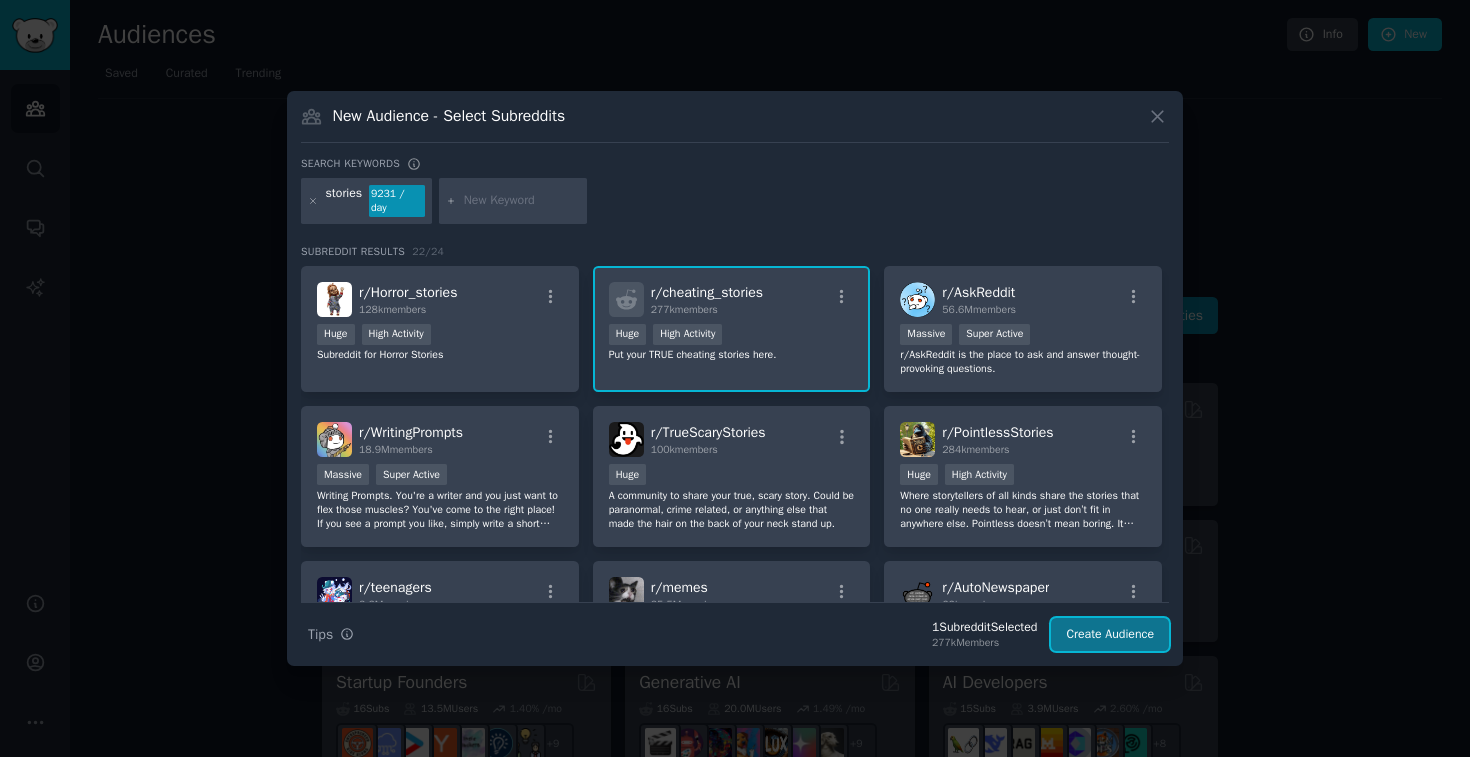 click on "Create Audience" at bounding box center [1110, 635] 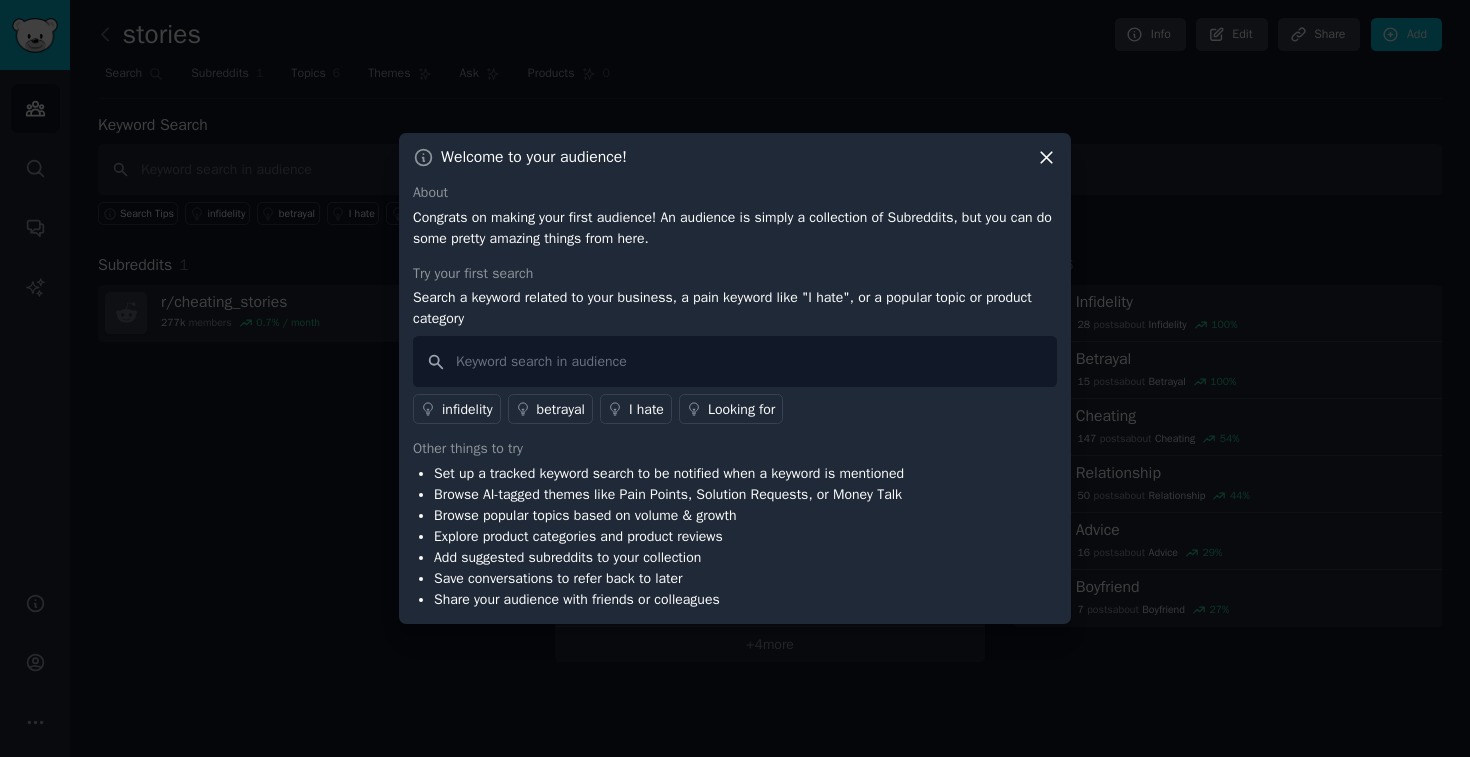 type 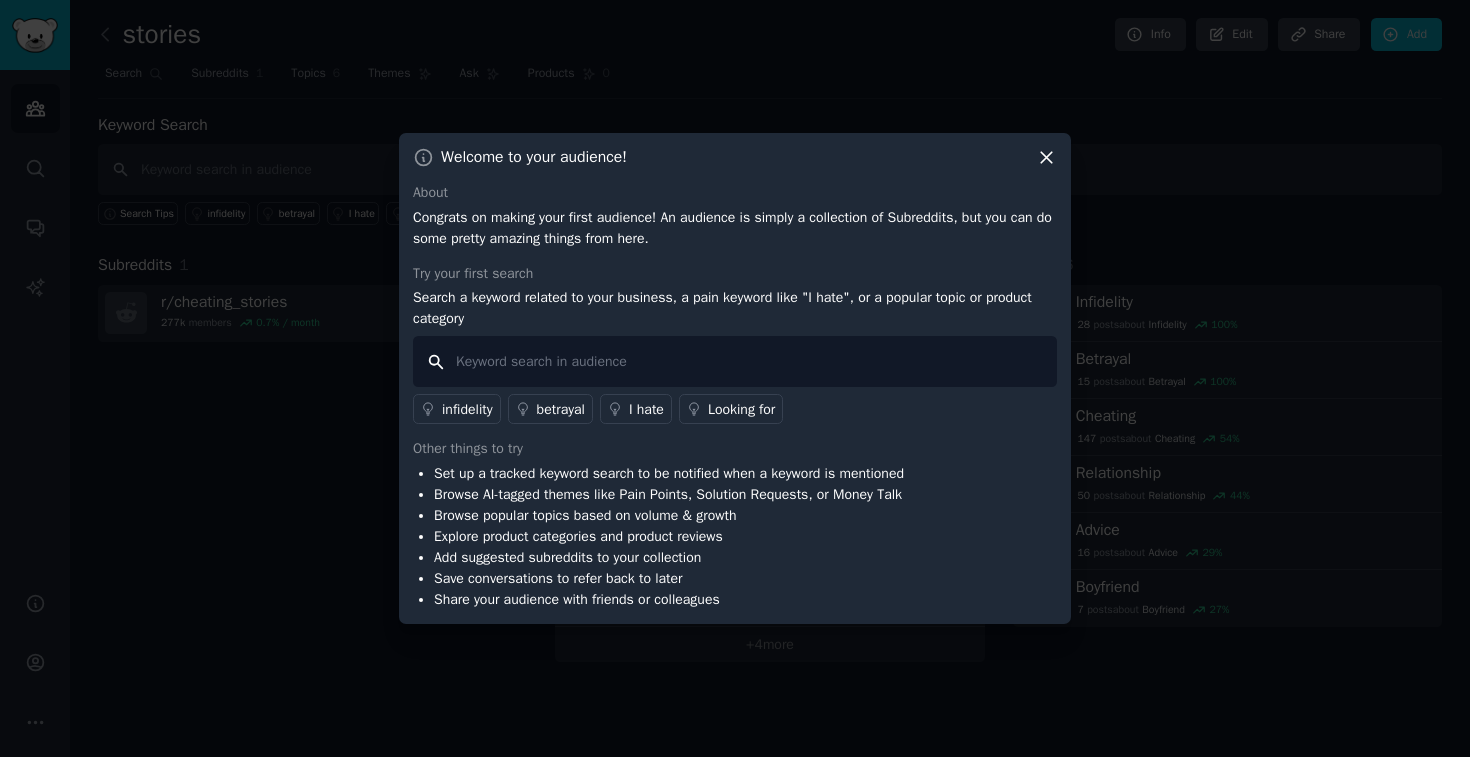 click at bounding box center [735, 361] 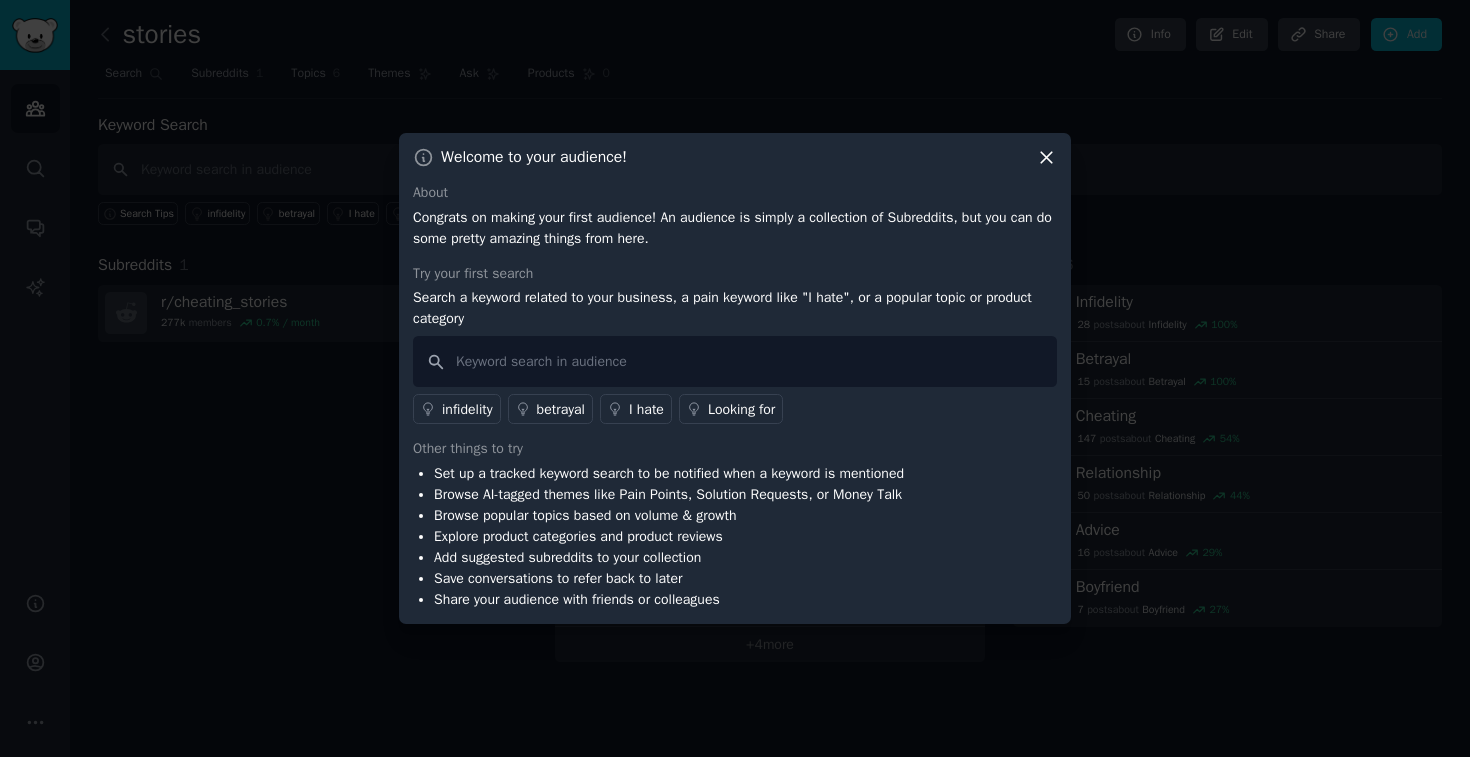 click on "Try your first search" at bounding box center [735, 273] 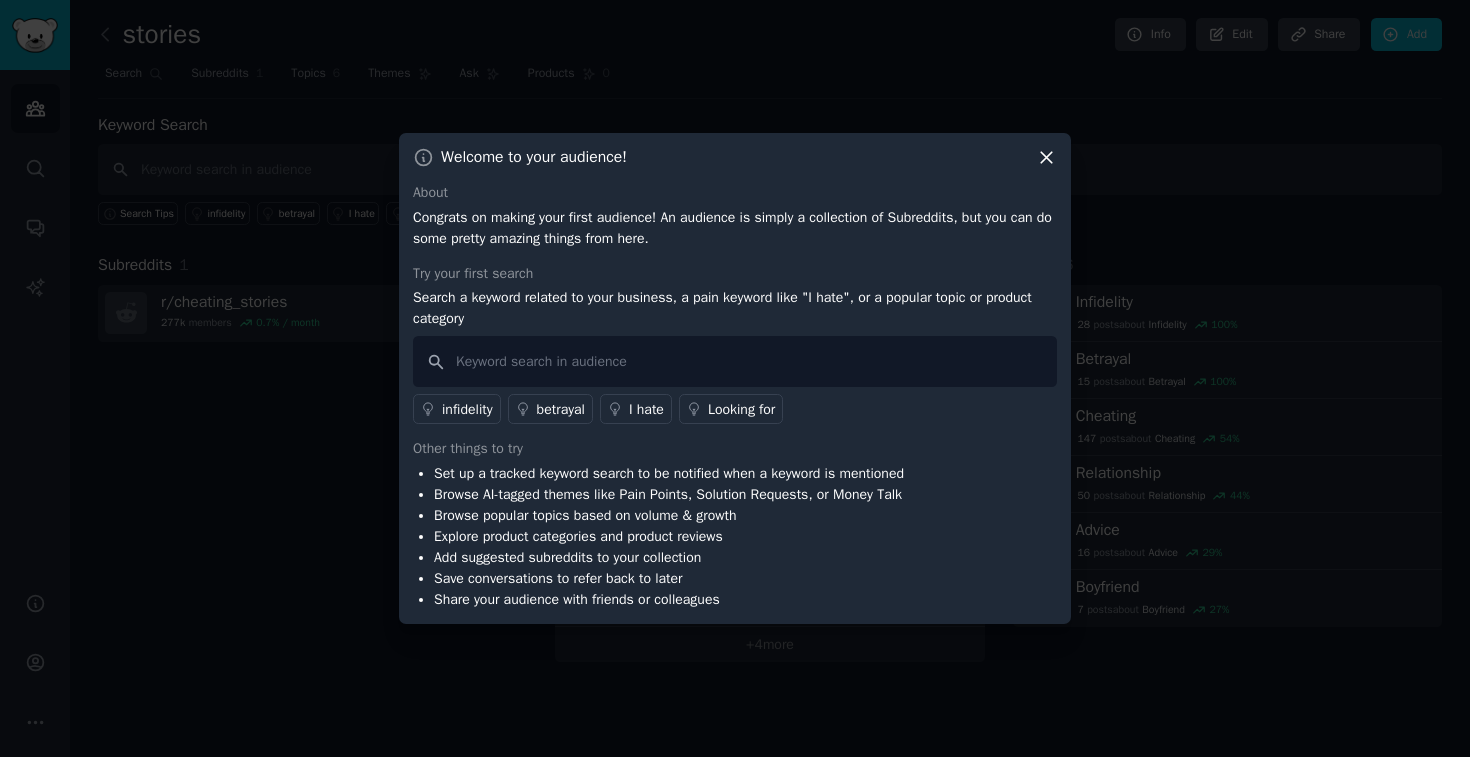 click on "infidelity" at bounding box center [467, 409] 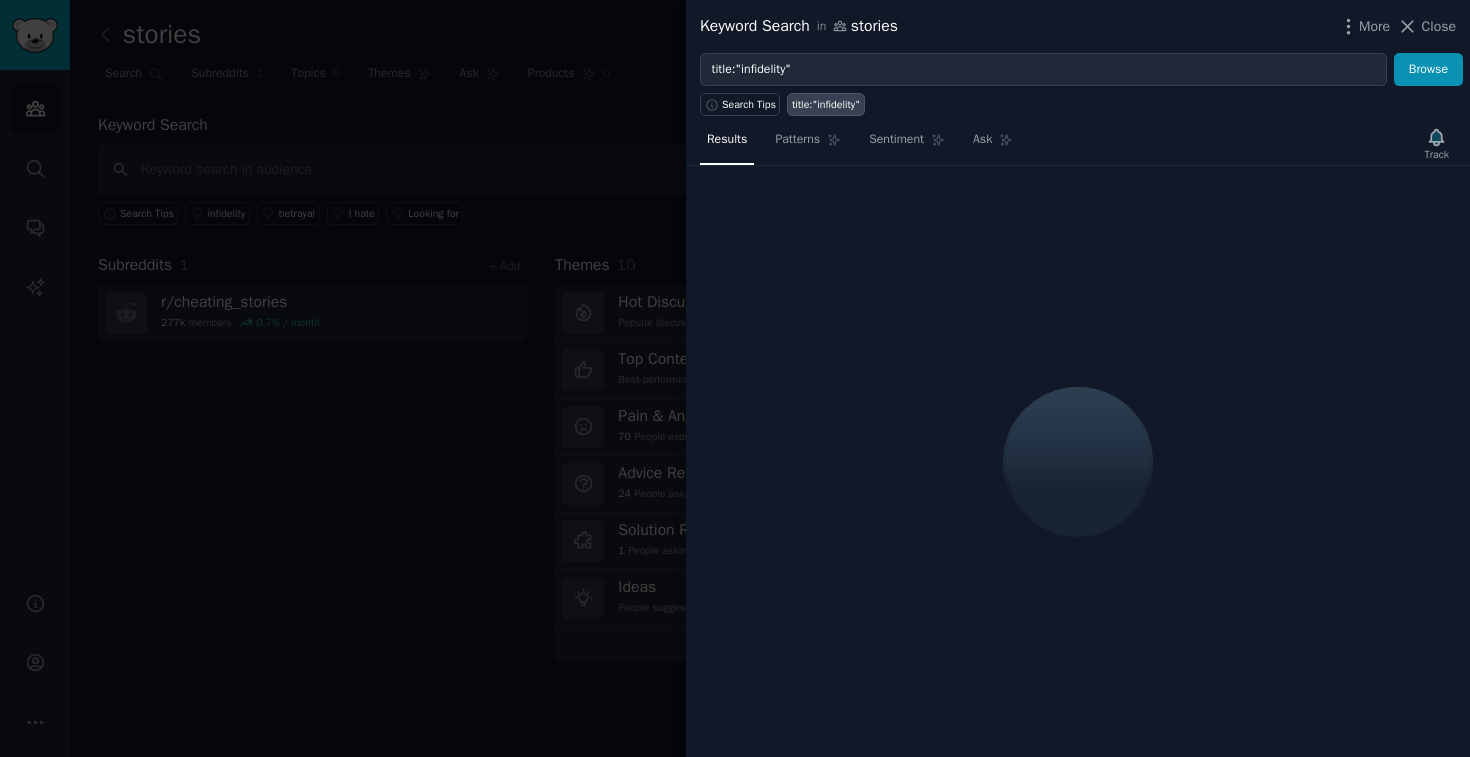 click at bounding box center [735, 378] 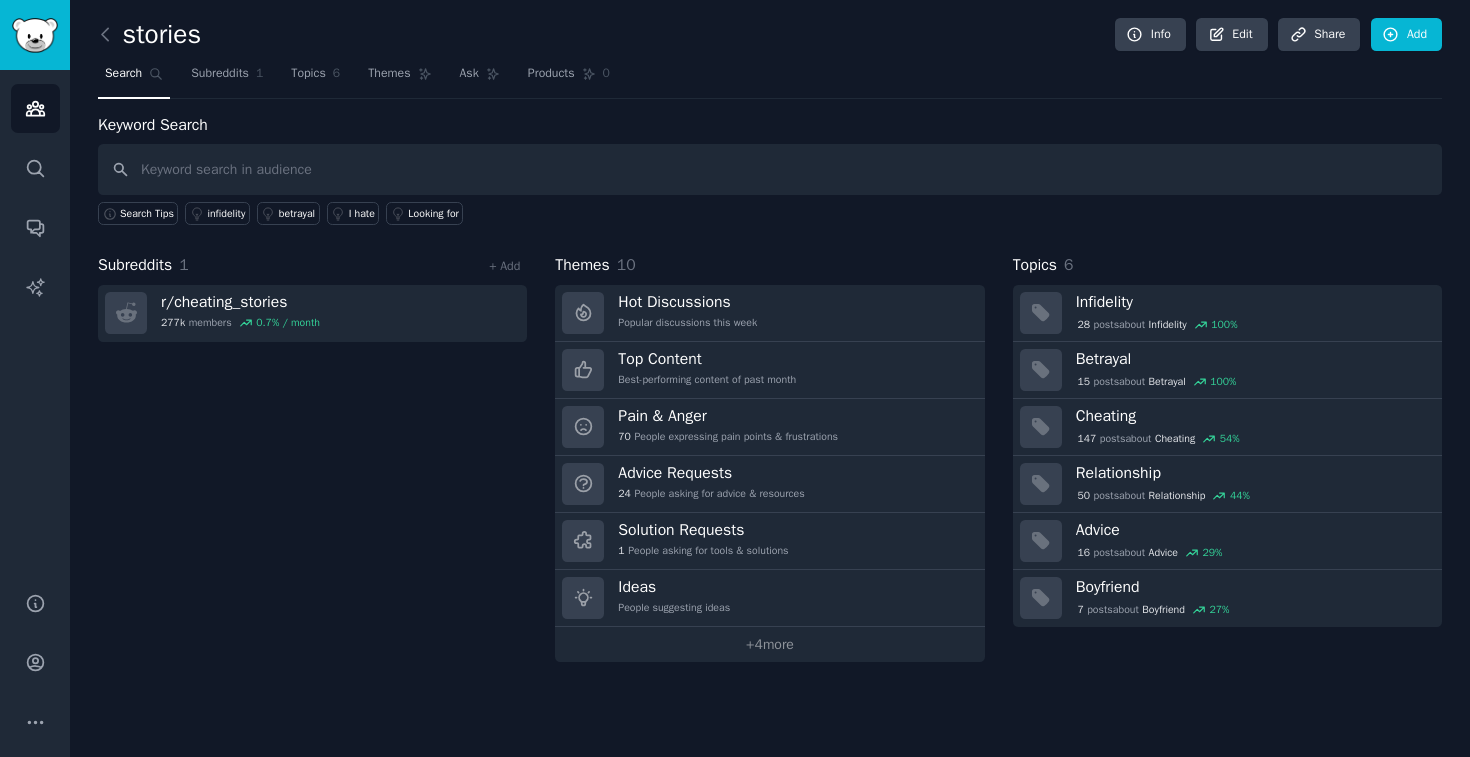 click on "stories Info Edit Share Add Search Subreddits 1 Topics 6 Themes Ask Products 0 Keyword Search Search Tips infidelity betrayal I hate Looking for Subreddits 1 + Add r/ cheating_stories 277k  members 0.7 % / month Themes 10 Hot Discussions Popular discussions this week Top Content Best-performing content of past month Pain & Anger 70 People expressing pain points & frustrations Advice Requests 24 People asking for advice & resources Solution Requests 1 People asking for tools & solutions Ideas People suggesting ideas +  4  more Topics 6 Infidelity 28  post s  about  Infidelity 100 % Betrayal 15  post s  about  Betrayal 100 % Cheating 147  post s  about  Cheating 54 % Relationship 50  post s  about  Relationship 44 % Advice 16  post s  about  Advice 29 % Boyfriend 7  post s  about  Boyfriend 27 %" at bounding box center (770, 345) 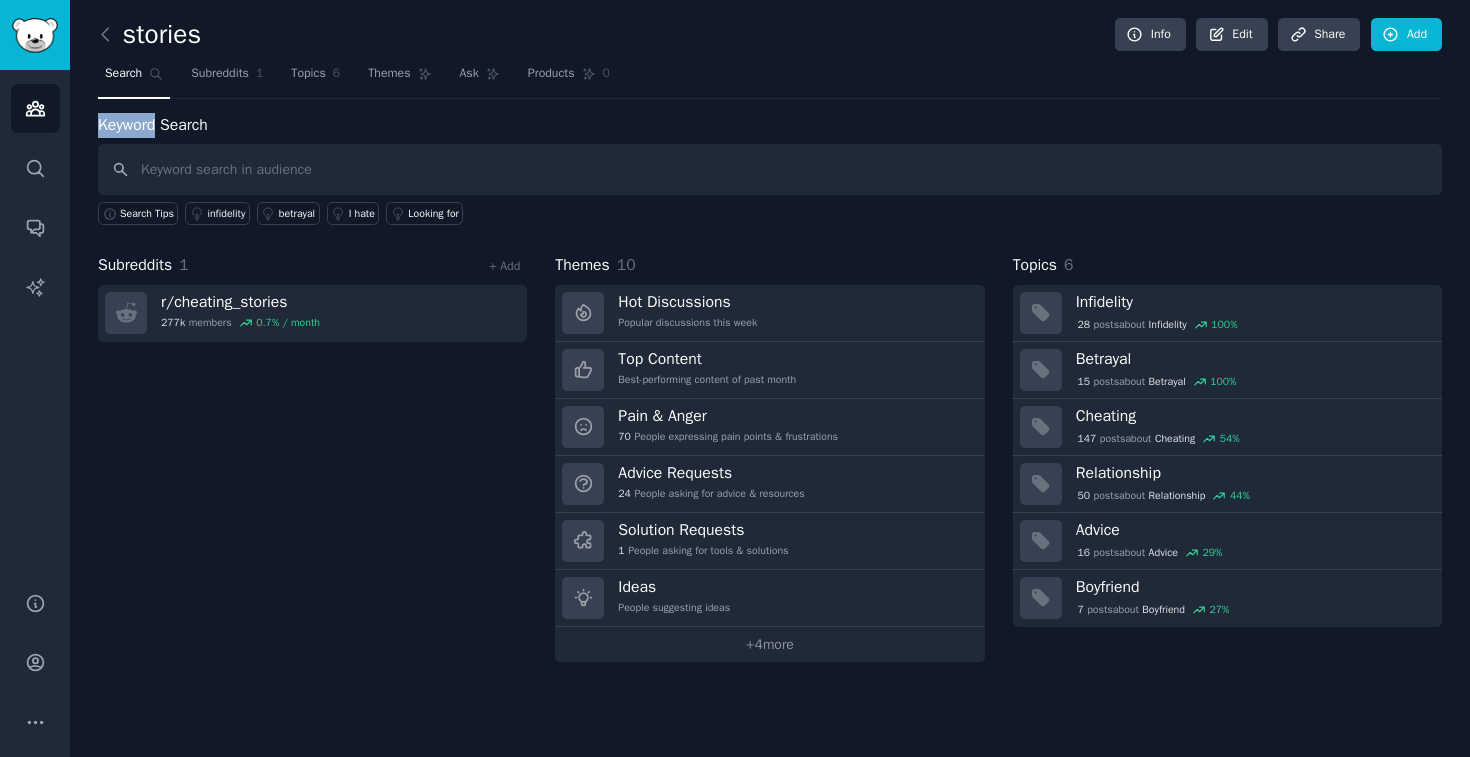 click on "stories Info Edit Share Add Search Subreddits 1 Topics 6 Themes Ask Products 0 Keyword Search Search Tips infidelity betrayal I hate Looking for Subreddits 1 + Add r/ cheating_stories 277k  members 0.7 % / month Themes 10 Hot Discussions Popular discussions this week Top Content Best-performing content of past month Pain & Anger 70 People expressing pain points & frustrations Advice Requests 24 People asking for advice & resources Solution Requests 1 People asking for tools & solutions Ideas People suggesting ideas +  4  more Topics 6 Infidelity 28  post s  about  Infidelity 100 % Betrayal 15  post s  about  Betrayal 100 % Cheating 147  post s  about  Cheating 54 % Relationship 50  post s  about  Relationship 44 % Advice 16  post s  about  Advice 29 % Boyfriend 7  post s  about  Boyfriend 27 %" at bounding box center (770, 345) 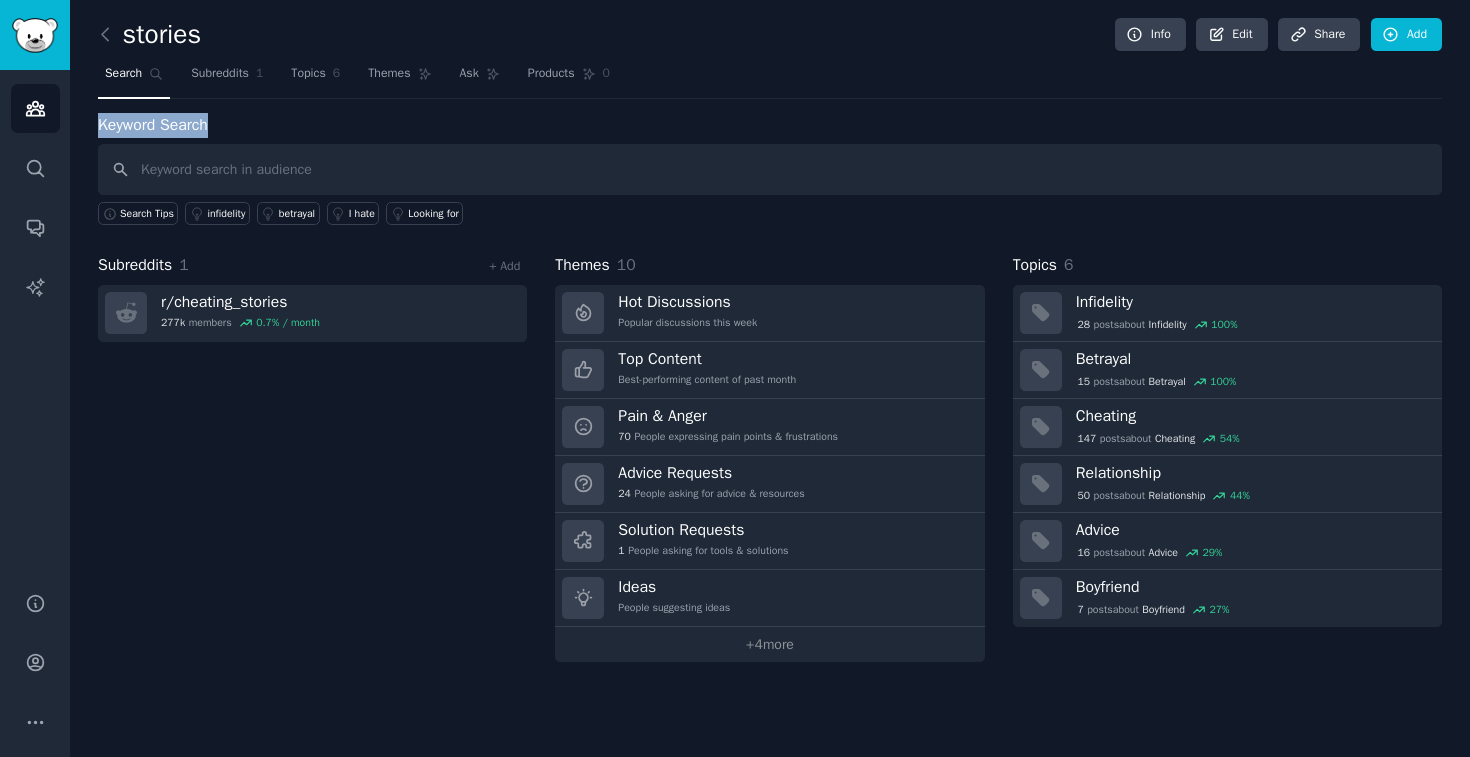 click on "stories Info Edit Share Add Search Subreddits 1 Topics 6 Themes Ask Products 0 Keyword Search Search Tips infidelity betrayal I hate Looking for Subreddits 1 + Add r/ cheating_stories 277k  members 0.7 % / month Themes 10 Hot Discussions Popular discussions this week Top Content Best-performing content of past month Pain & Anger 70 People expressing pain points & frustrations Advice Requests 24 People asking for advice & resources Solution Requests 1 People asking for tools & solutions Ideas People suggesting ideas +  4  more Topics 6 Infidelity 28  post s  about  Infidelity 100 % Betrayal 15  post s  about  Betrayal 100 % Cheating 147  post s  about  Cheating 54 % Relationship 50  post s  about  Relationship 44 % Advice 16  post s  about  Advice 29 % Boyfriend 7  post s  about  Boyfriend 27 %" at bounding box center [770, 345] 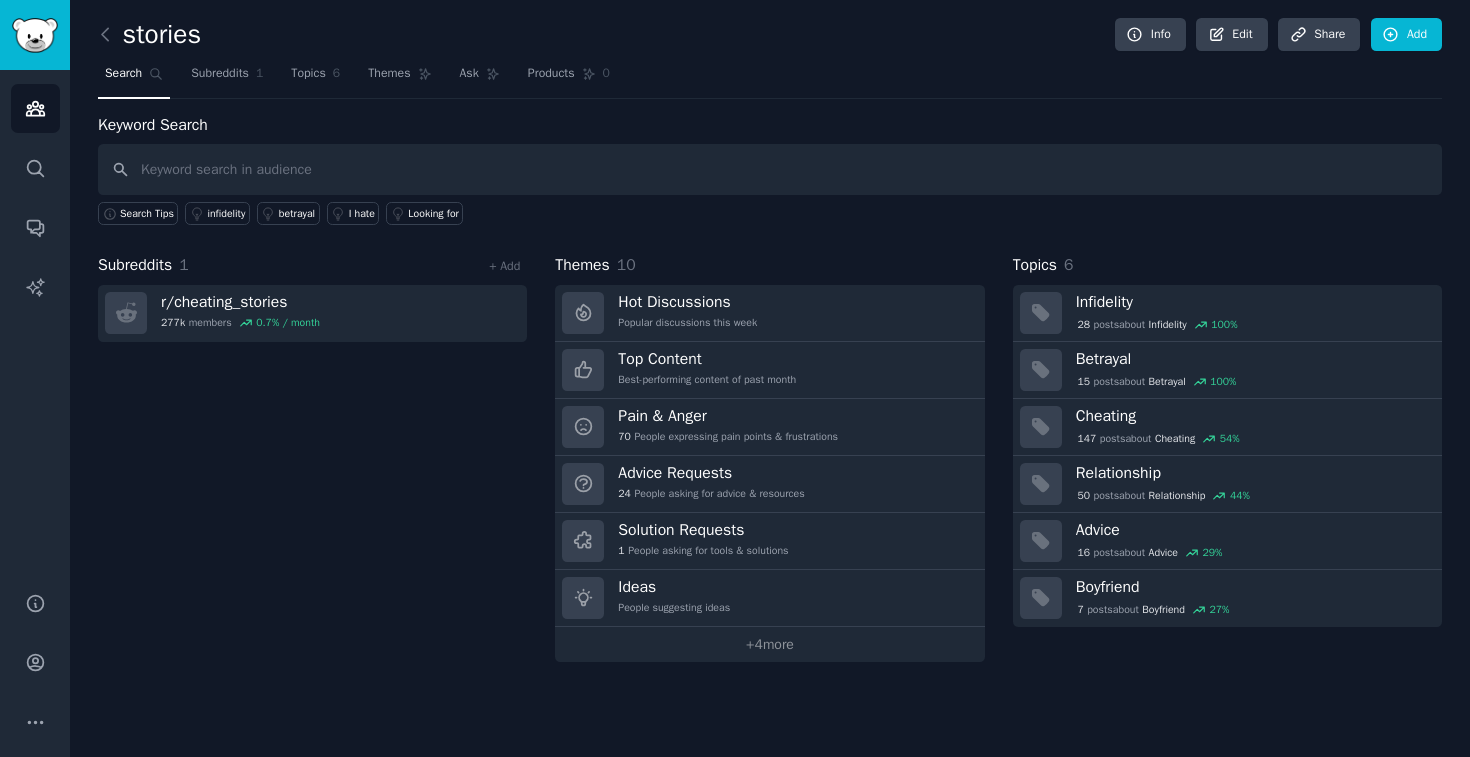 click on "Keyword Search Search Tips infidelity betrayal I hate Looking for" at bounding box center (770, 169) 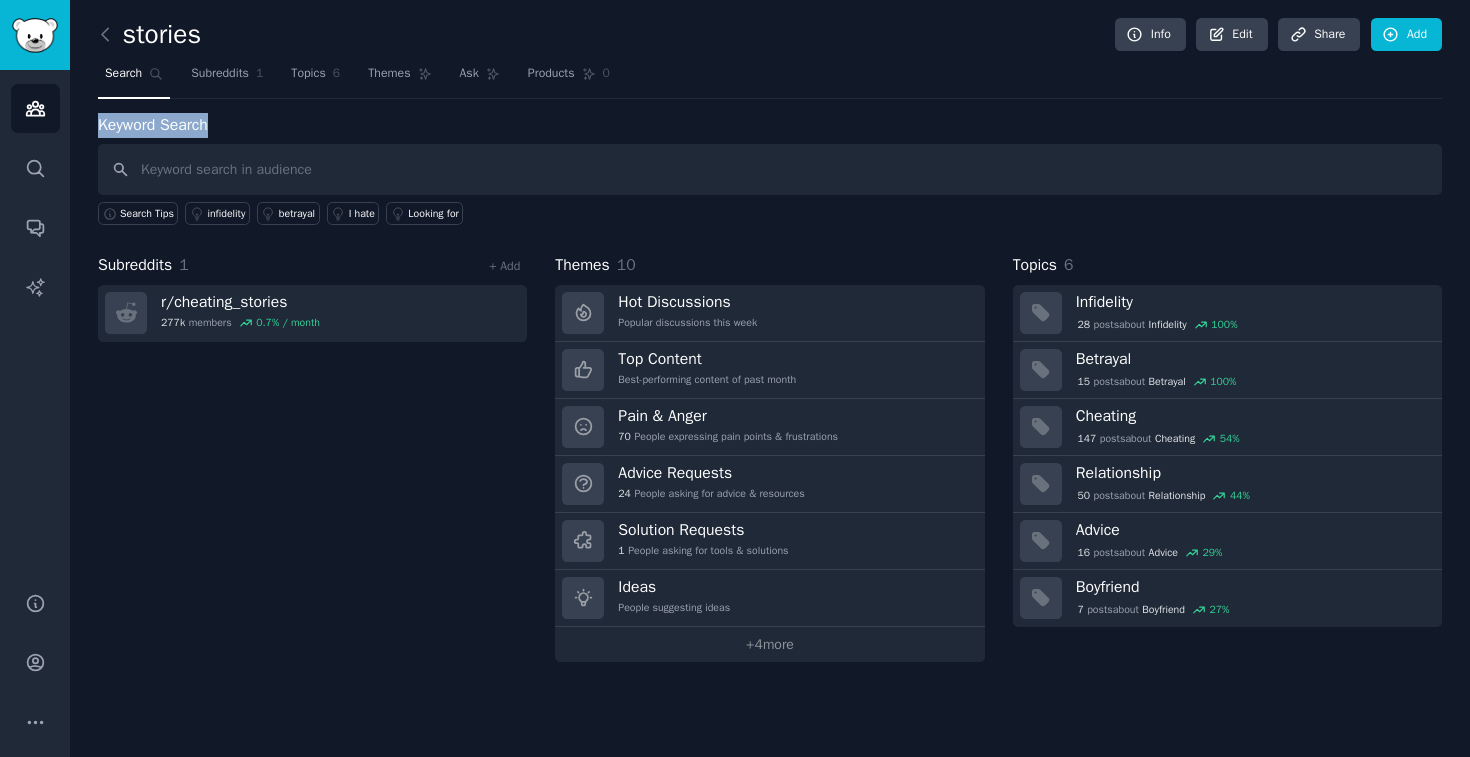 click on "Keyword Search Search Tips infidelity betrayal I hate Looking for" at bounding box center [770, 169] 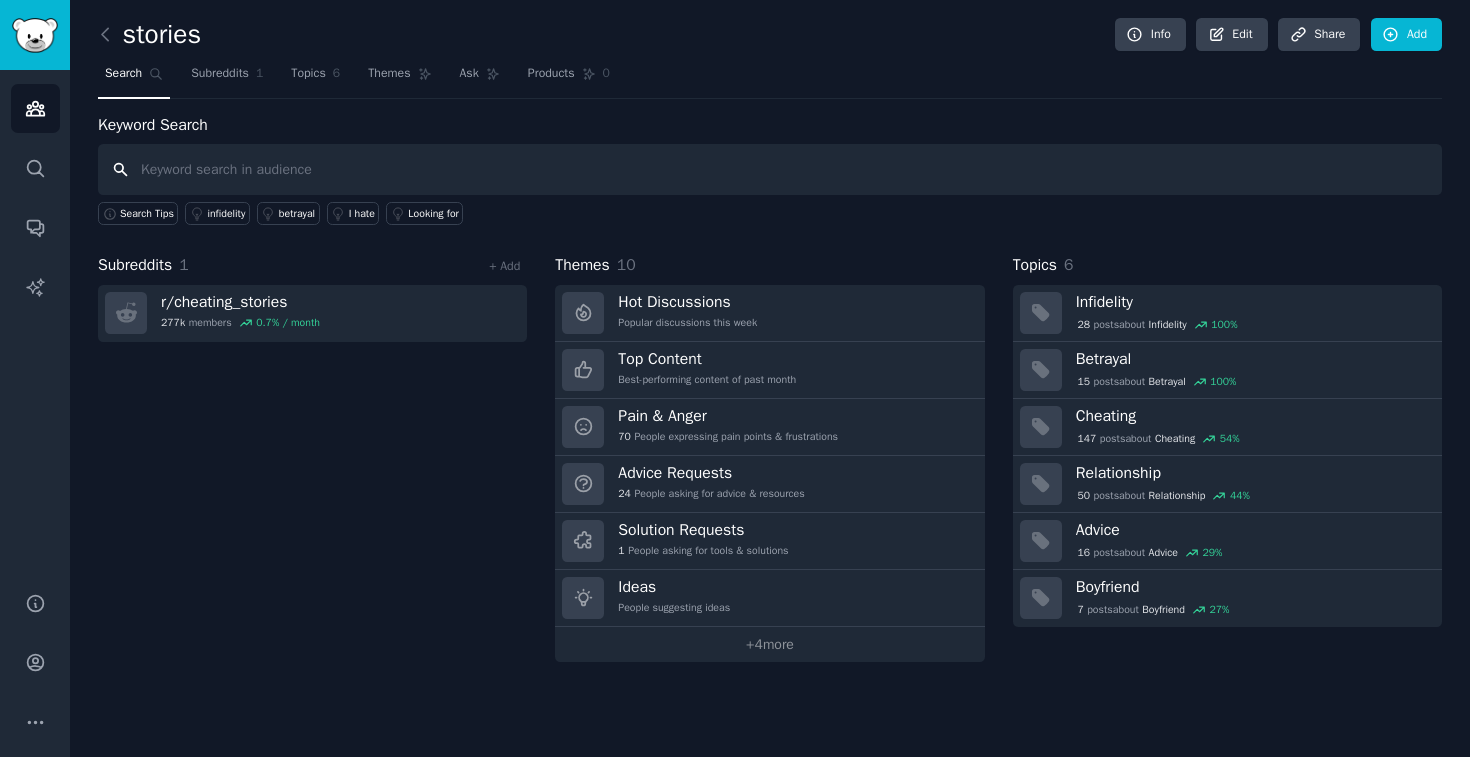 click at bounding box center [770, 169] 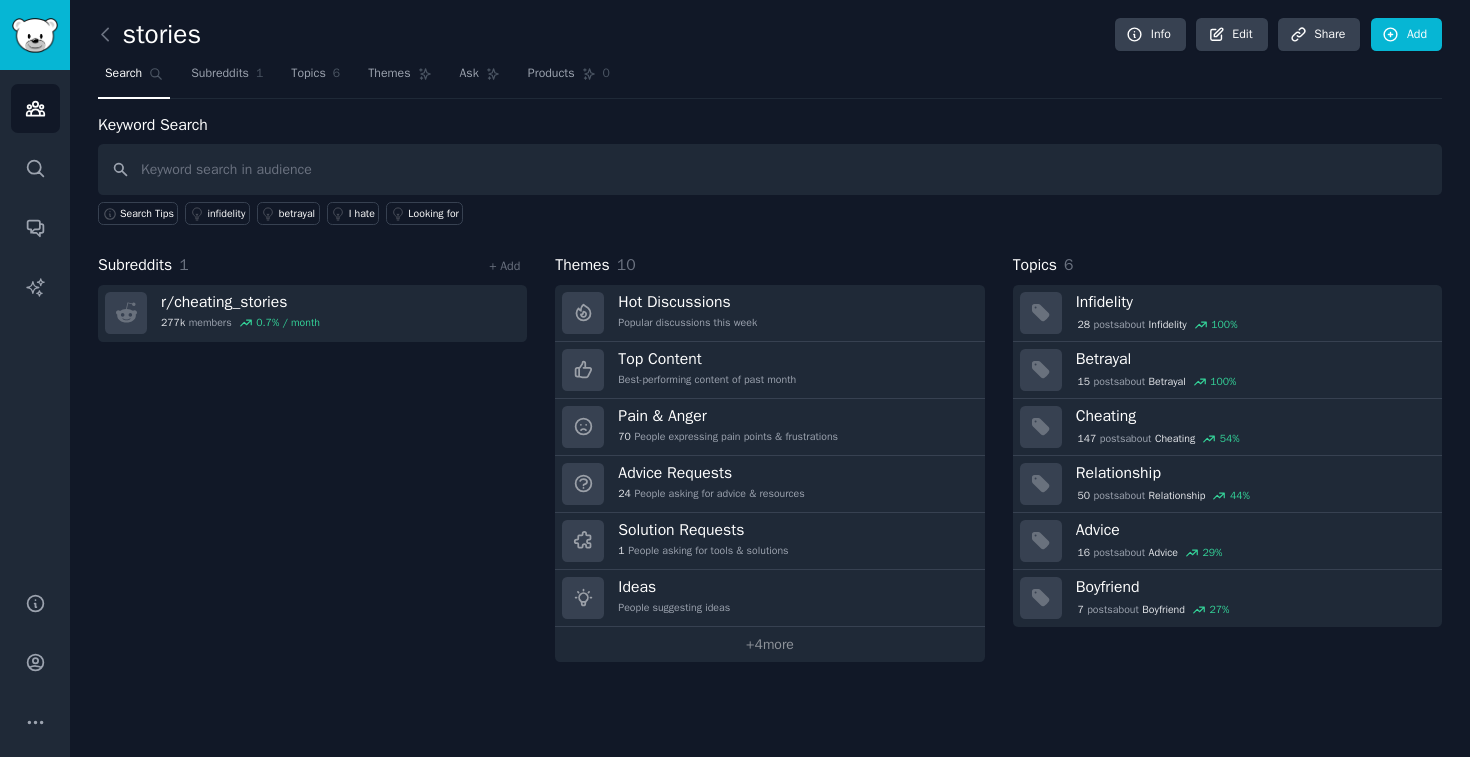 click on "Keyword Search Search Tips infidelity betrayal I hate Looking for" at bounding box center (770, 169) 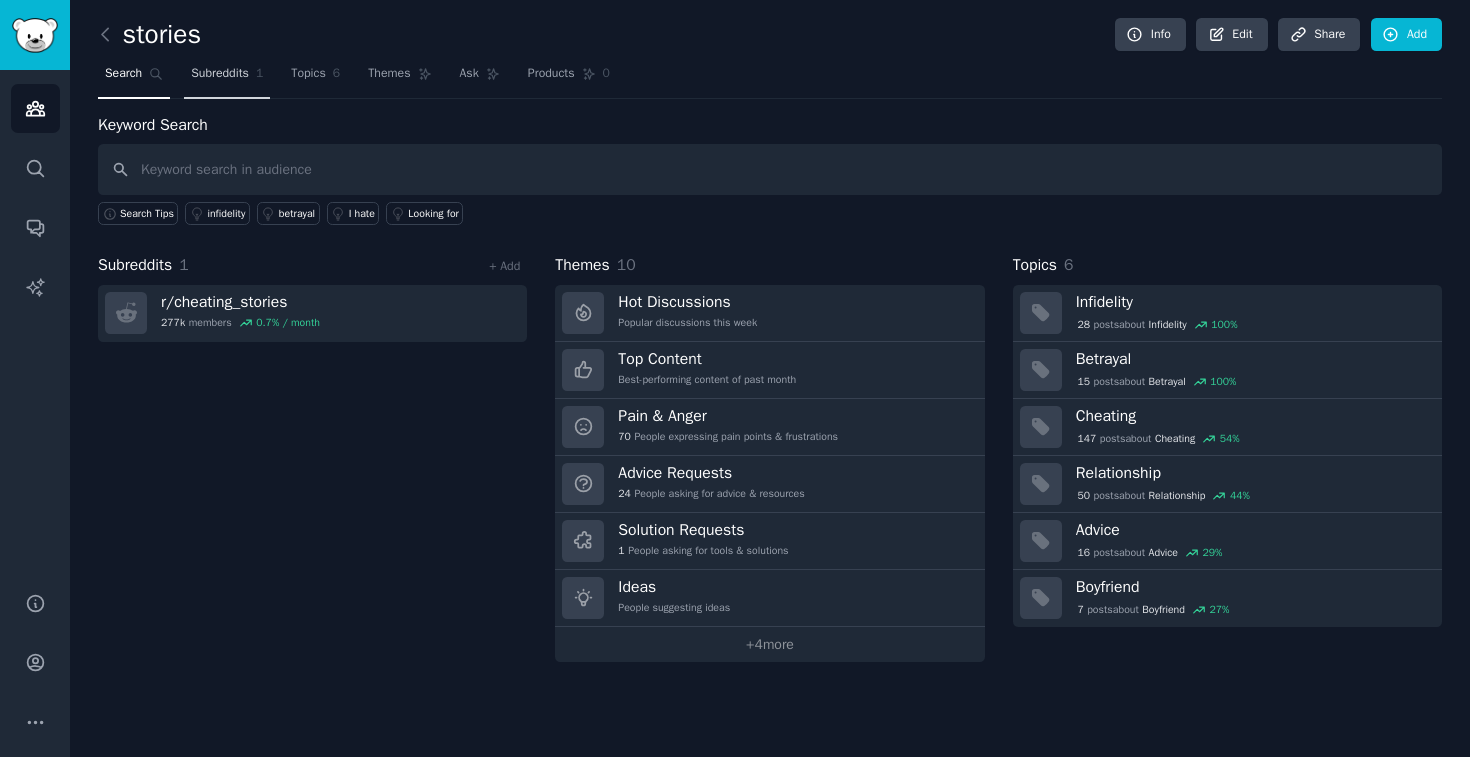 click on "Subreddits" at bounding box center (220, 74) 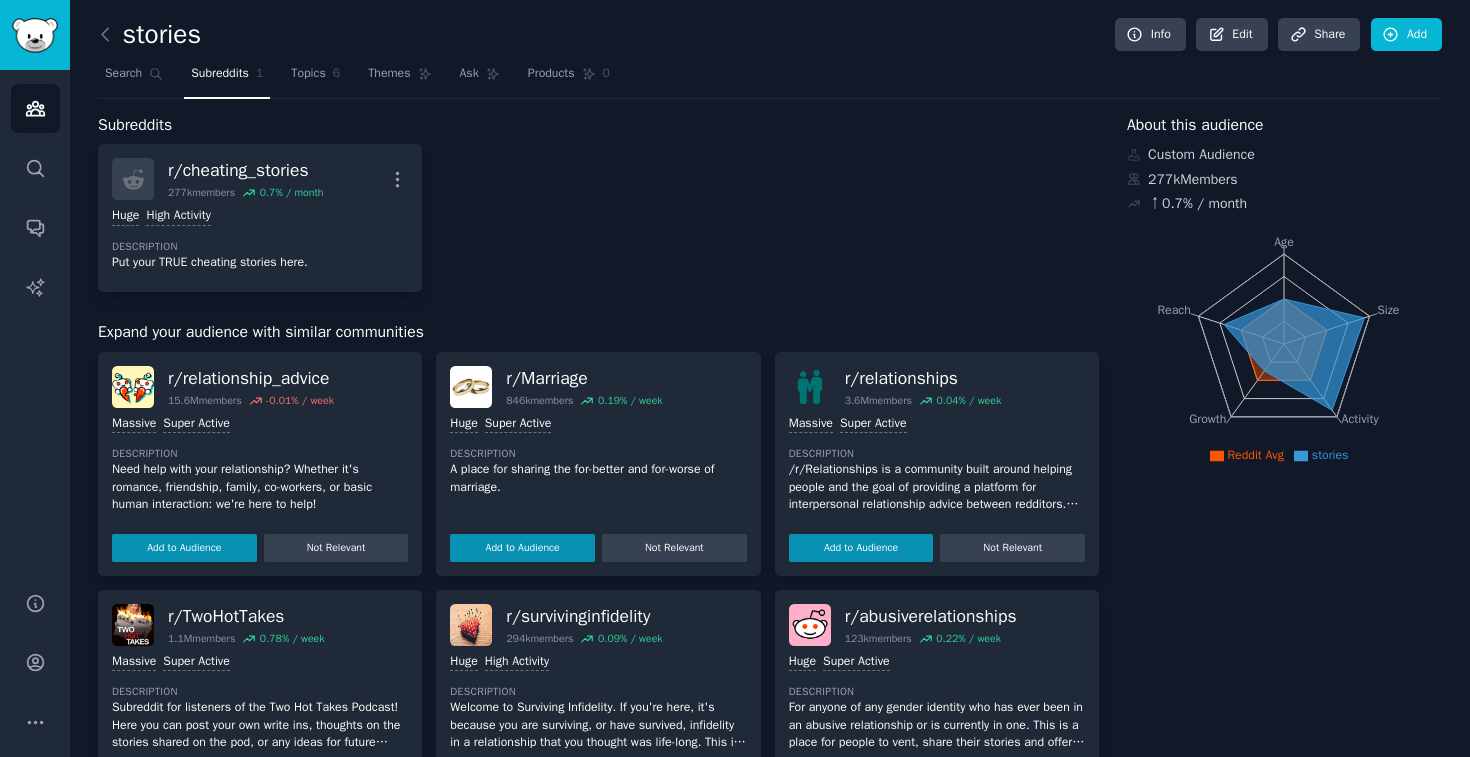click on "r/ cheating_stories 277k  members 0.7 % / month More Huge High Activity Description Put your TRUE cheating stories here." at bounding box center [598, 218] 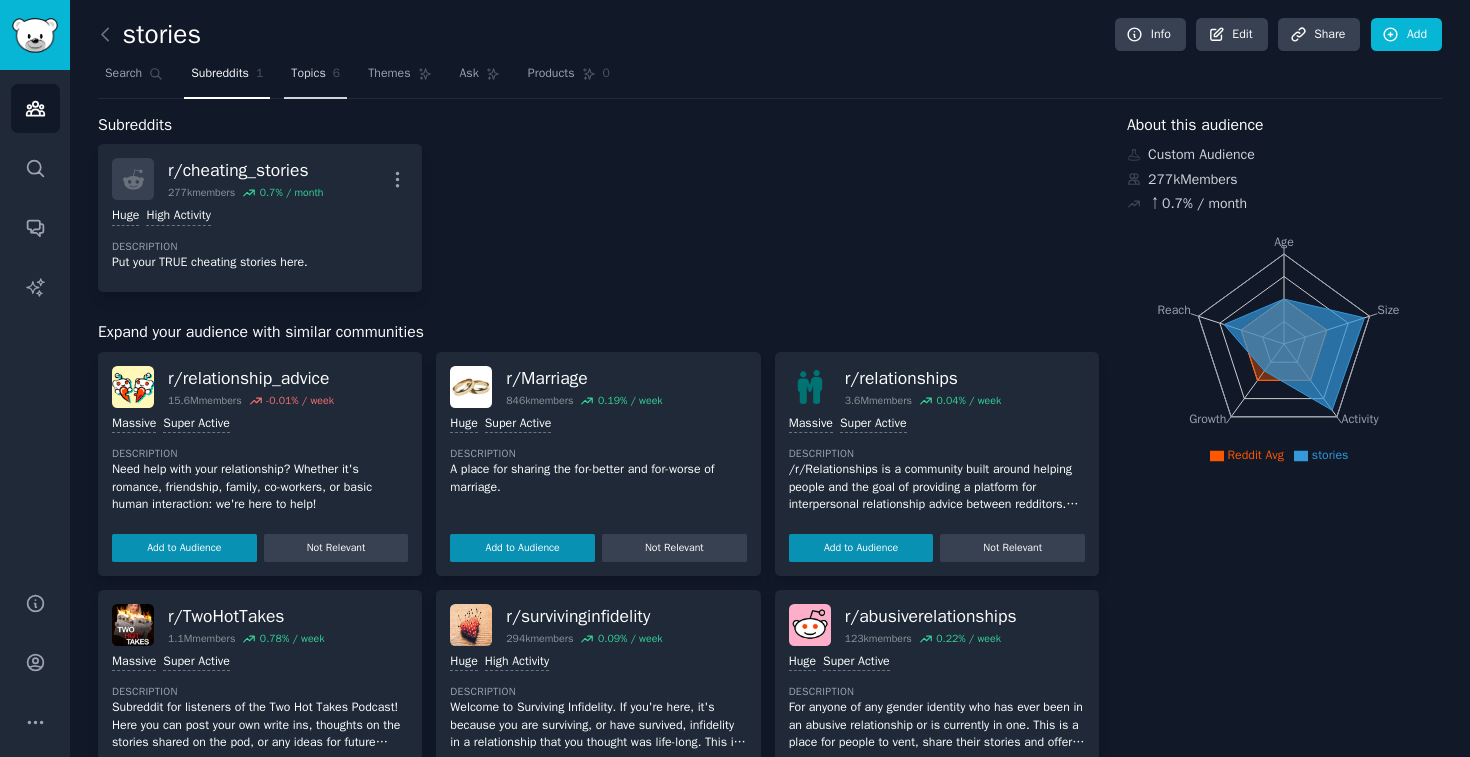 click on "Topics 6" at bounding box center (315, 78) 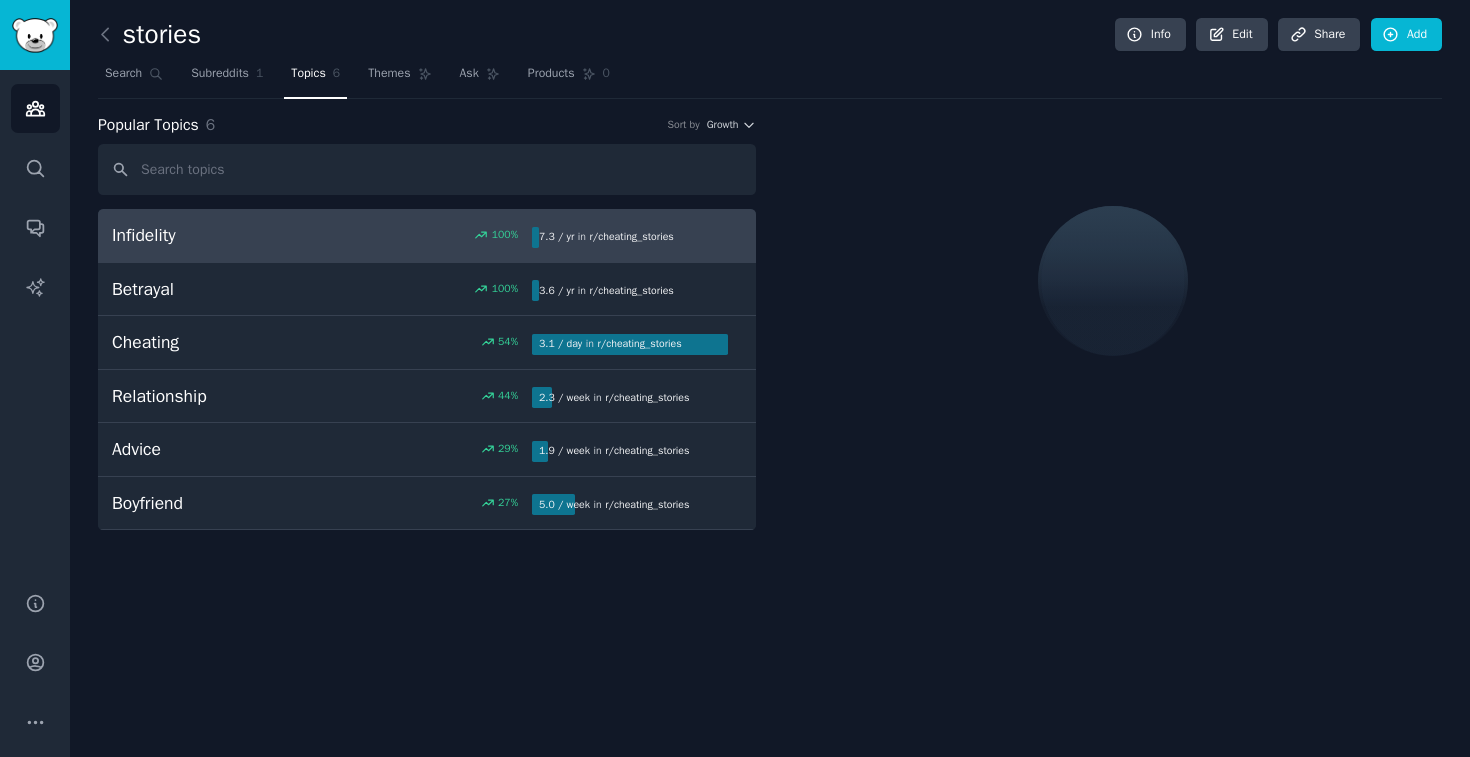 click on "stories Info Edit Share Add" at bounding box center (770, 38) 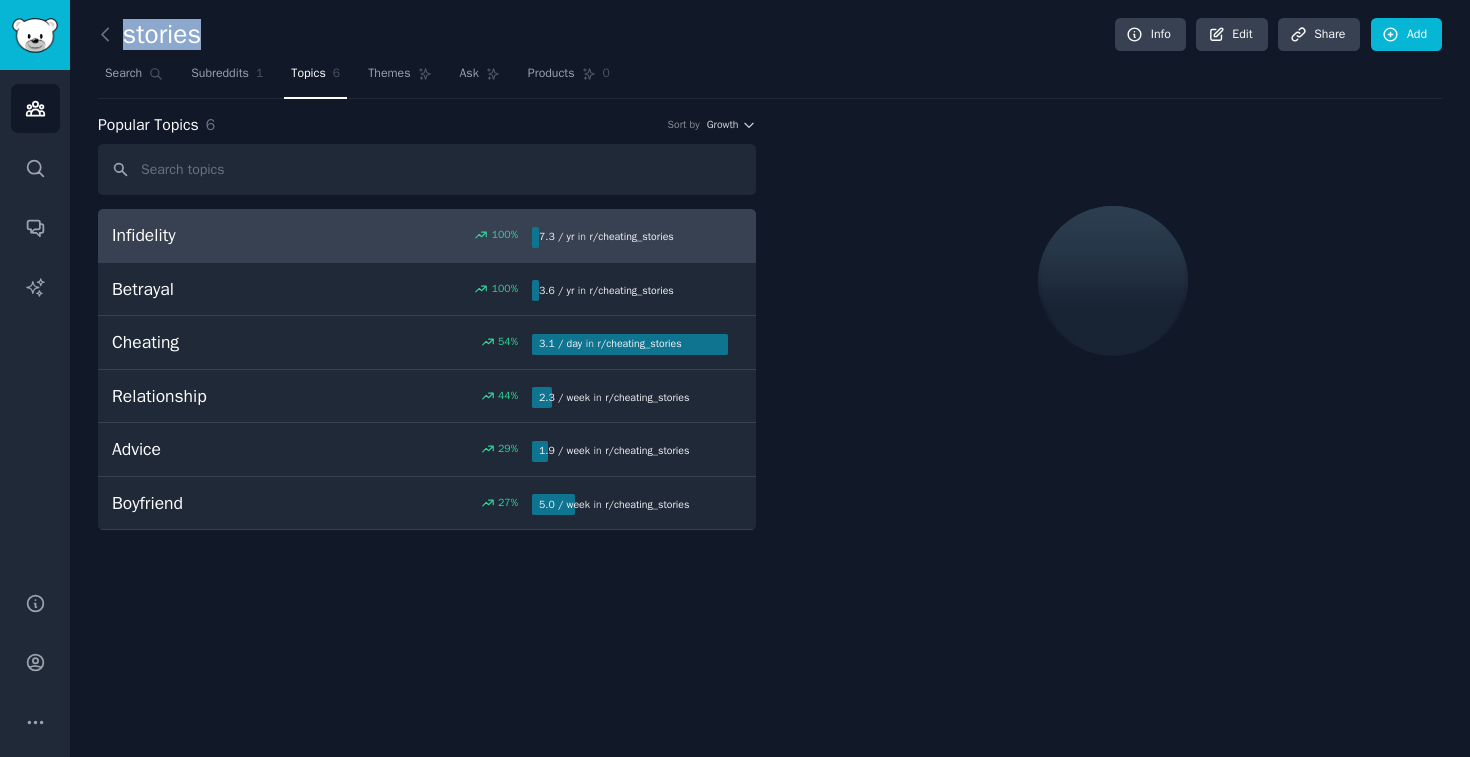 click on "stories Info Edit Share Add" at bounding box center [770, 38] 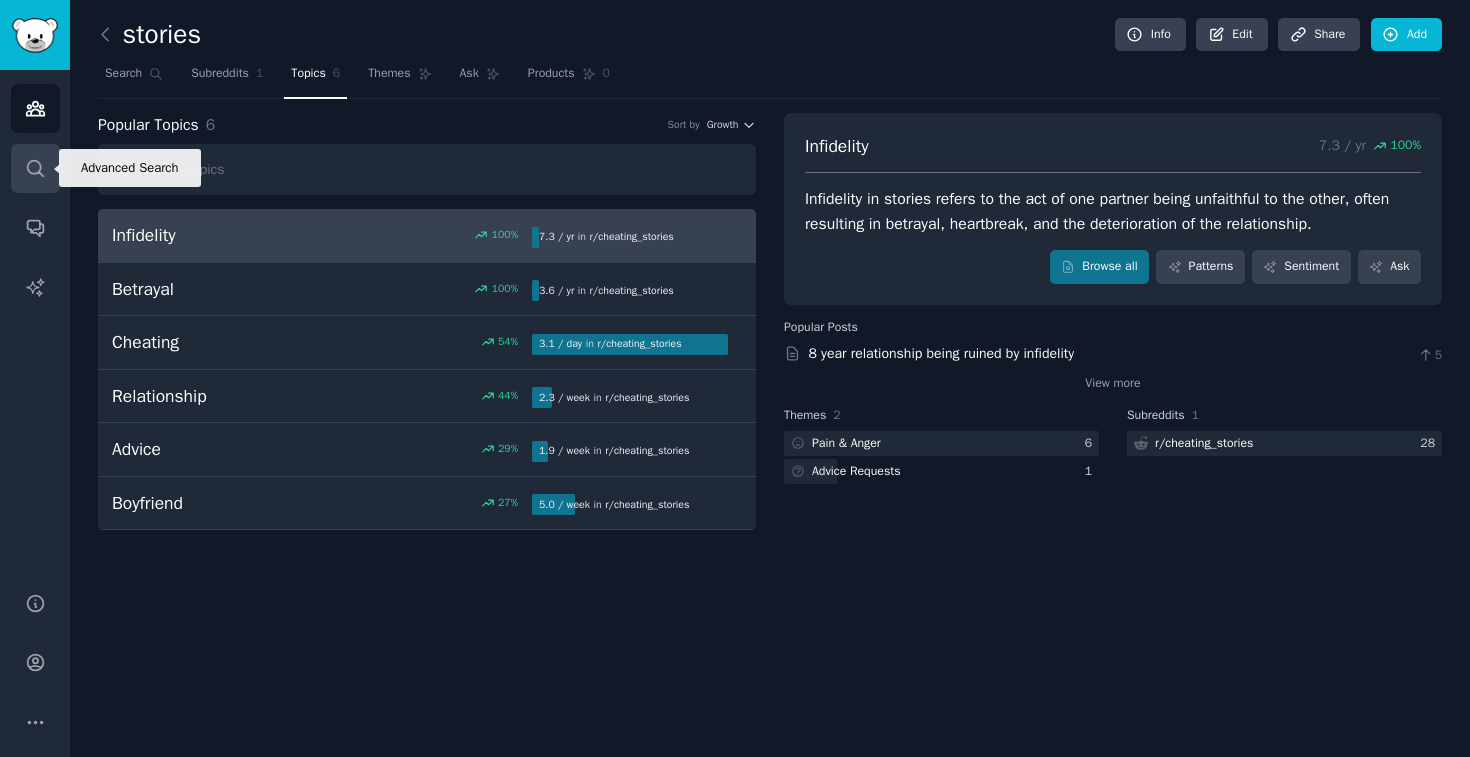 click 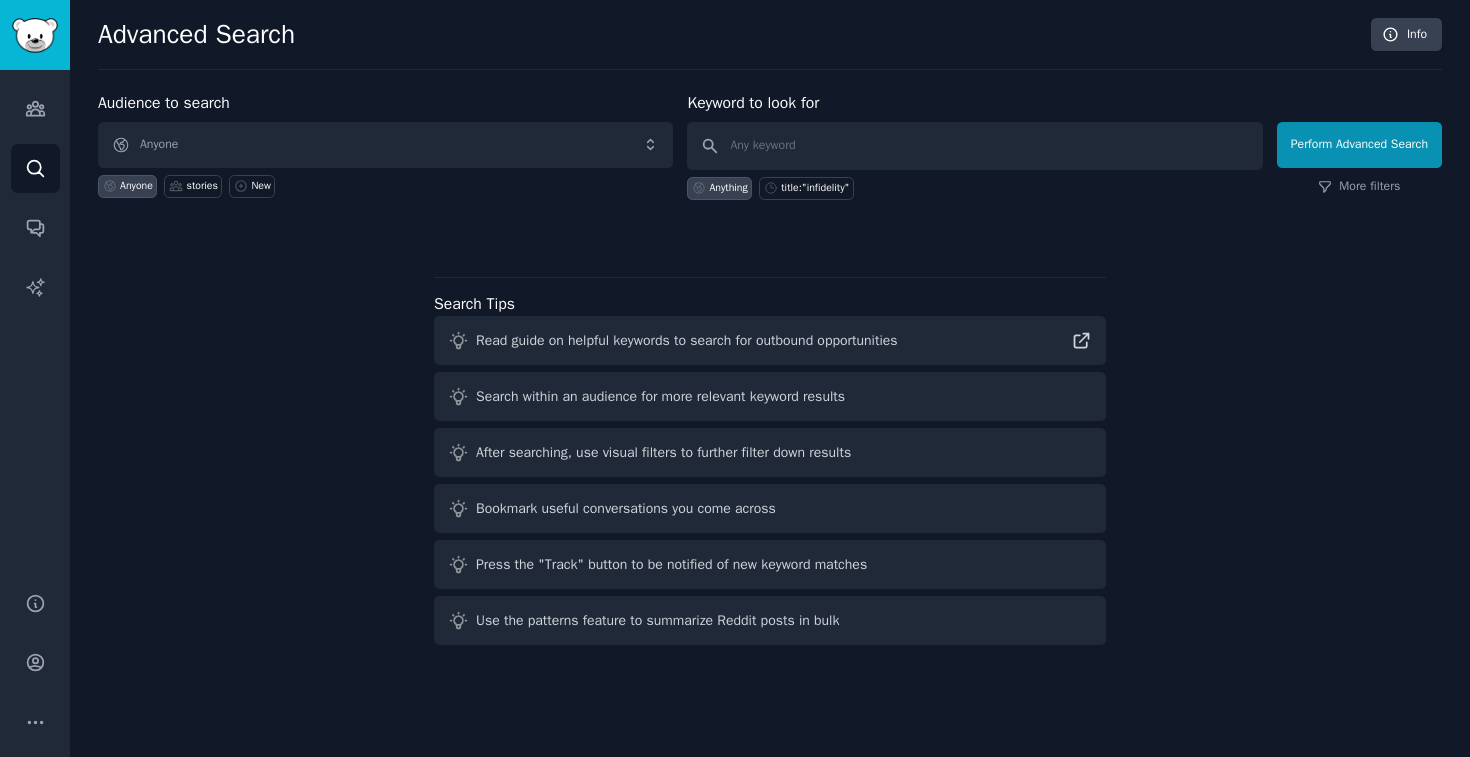click on "Audience to search Anyone Anyone stories New Keyword to look for Anything title:"infidelity"   Perform Advanced Search More filters Search Tips Read guide on helpful keywords to search for outbound opportunities Search within an audience for more relevant keyword results After searching, use visual filters to further filter down results Bookmark useful conversations you come across Press the "Track" button to be notified of new keyword matches Use the patterns feature to summarize Reddit posts in bulk" at bounding box center [770, 372] 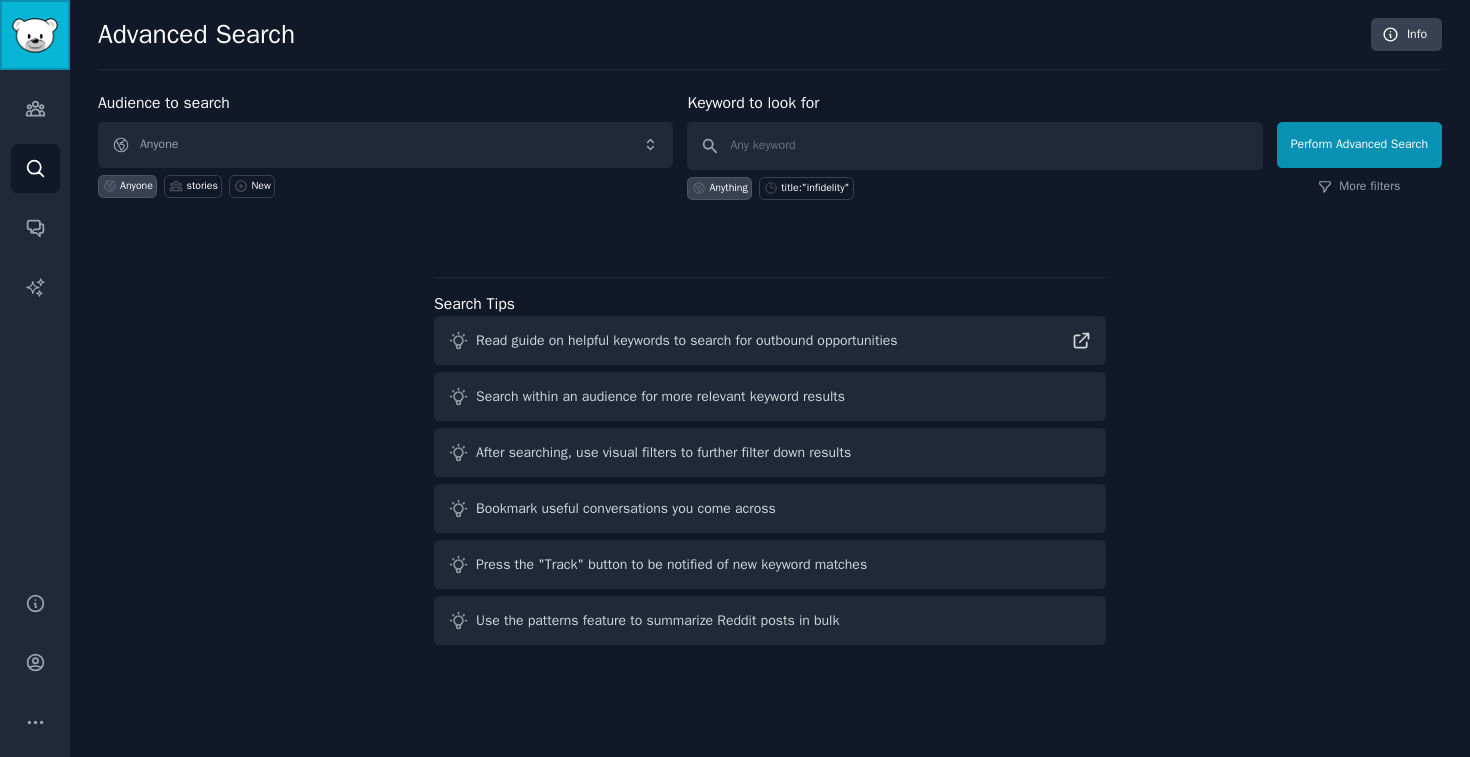 click at bounding box center (35, 35) 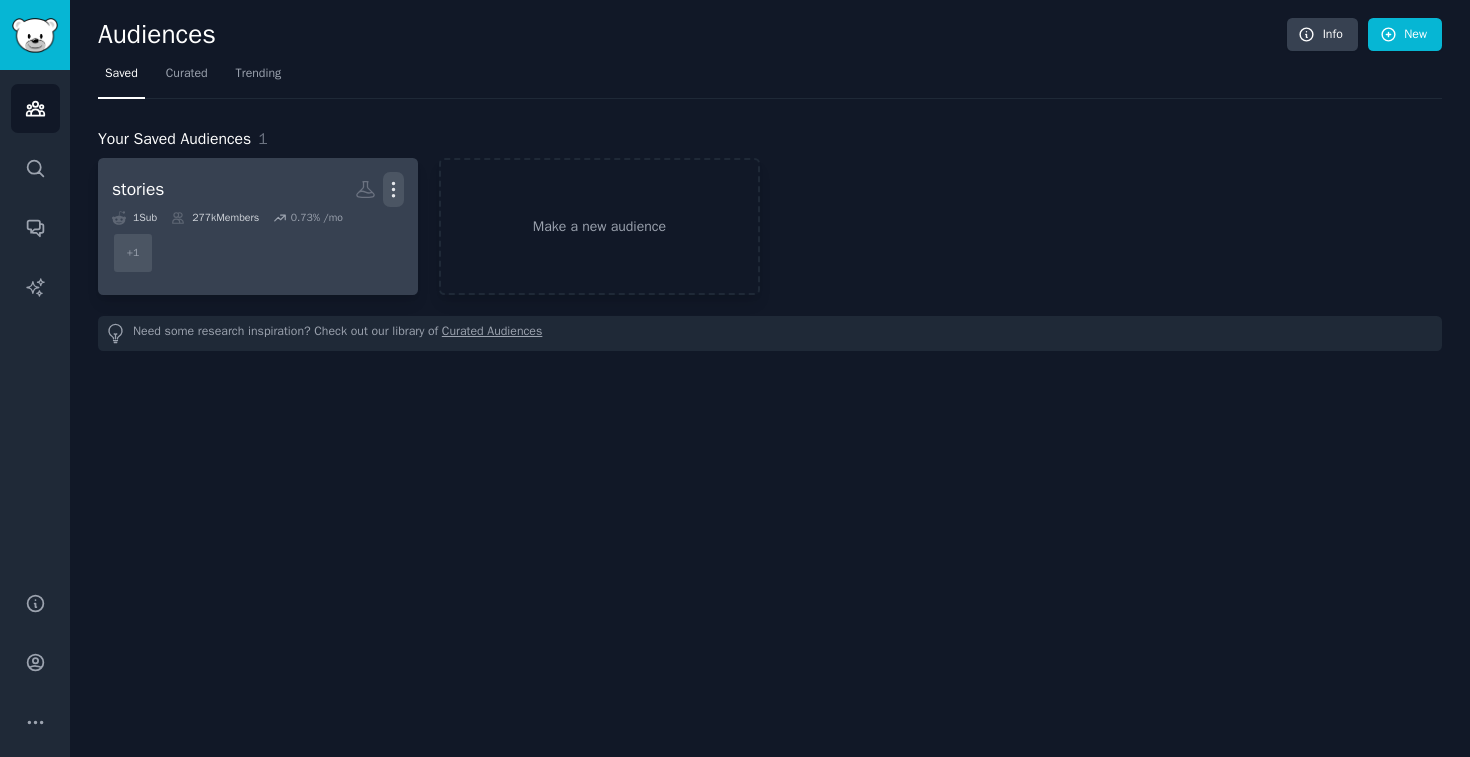 click 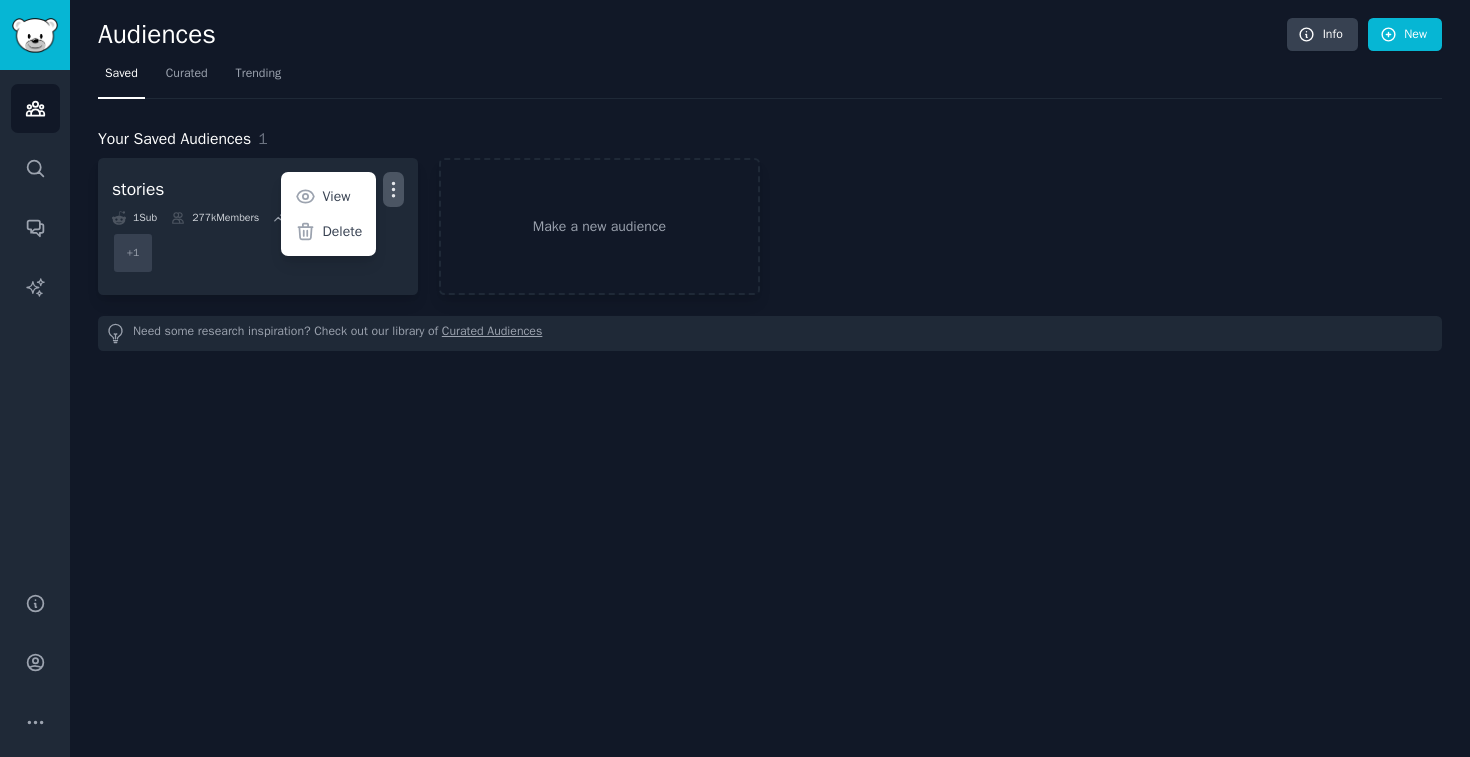 click on "Audiences Info New Saved Curated Trending Your Saved Audiences 1 stories Custom Audience More View Delete 1  Sub 277k  Members 0.73 % /mo + 1 Make a new audience Need some research inspiration? Check out our library of  Curated Audiences" 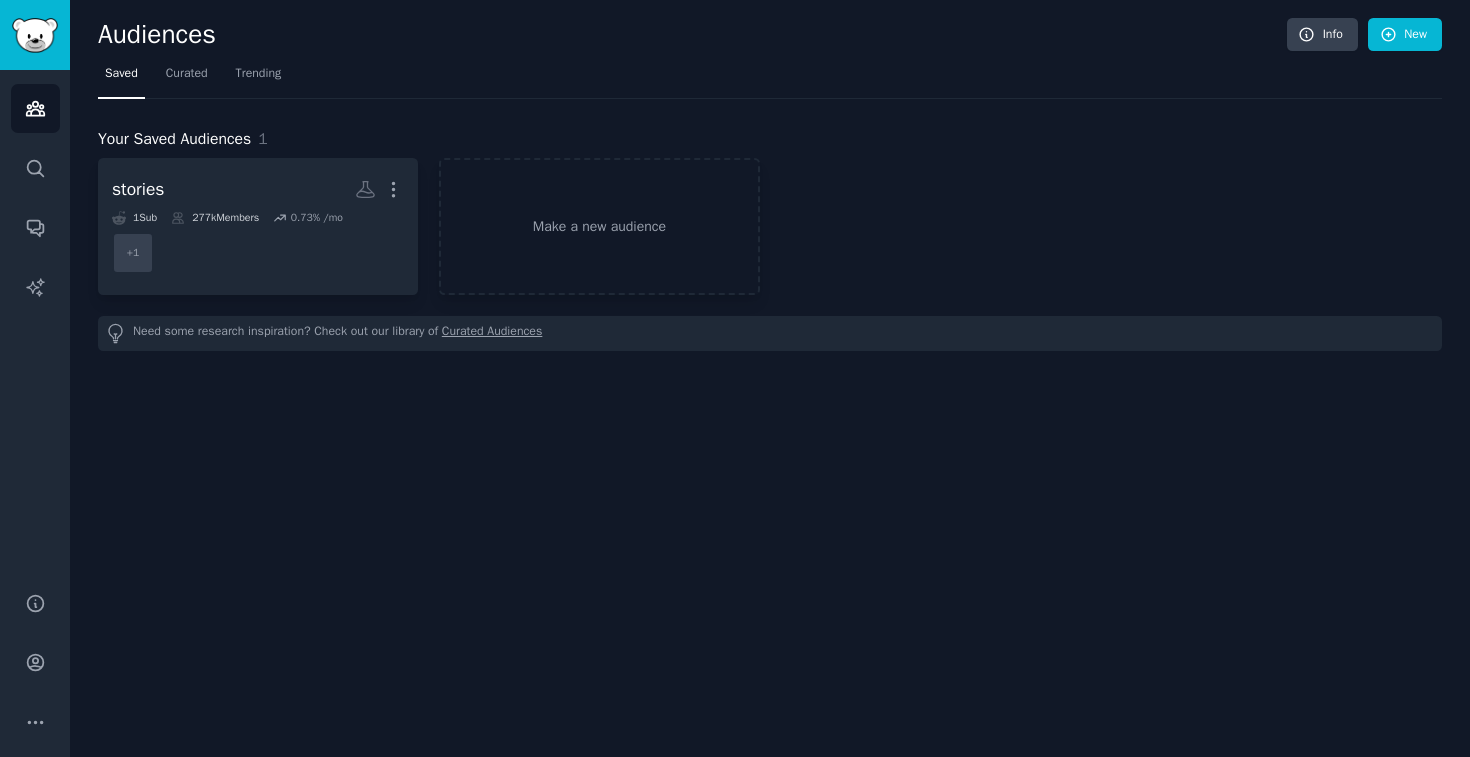 type 